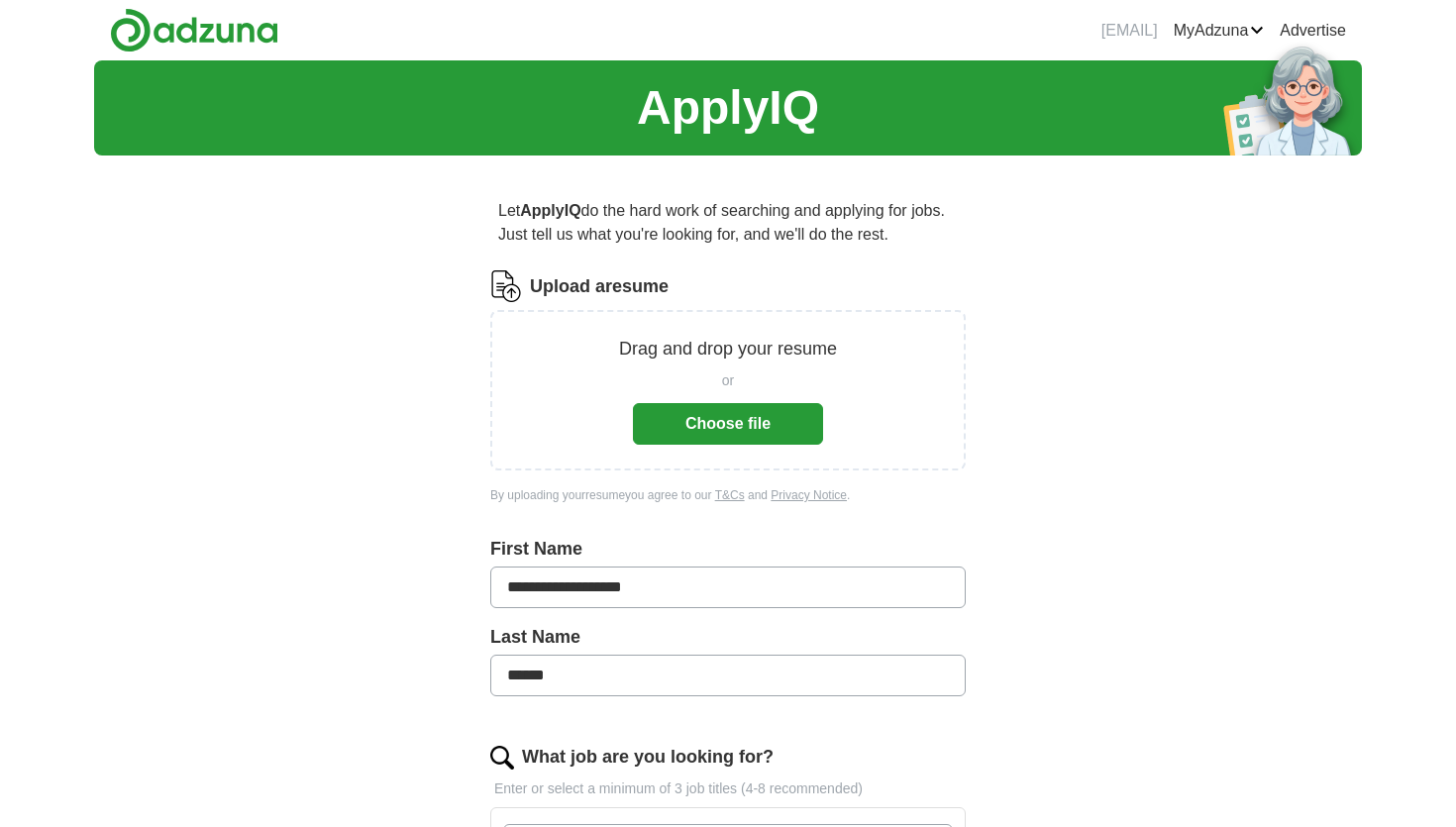 scroll, scrollTop: 0, scrollLeft: 0, axis: both 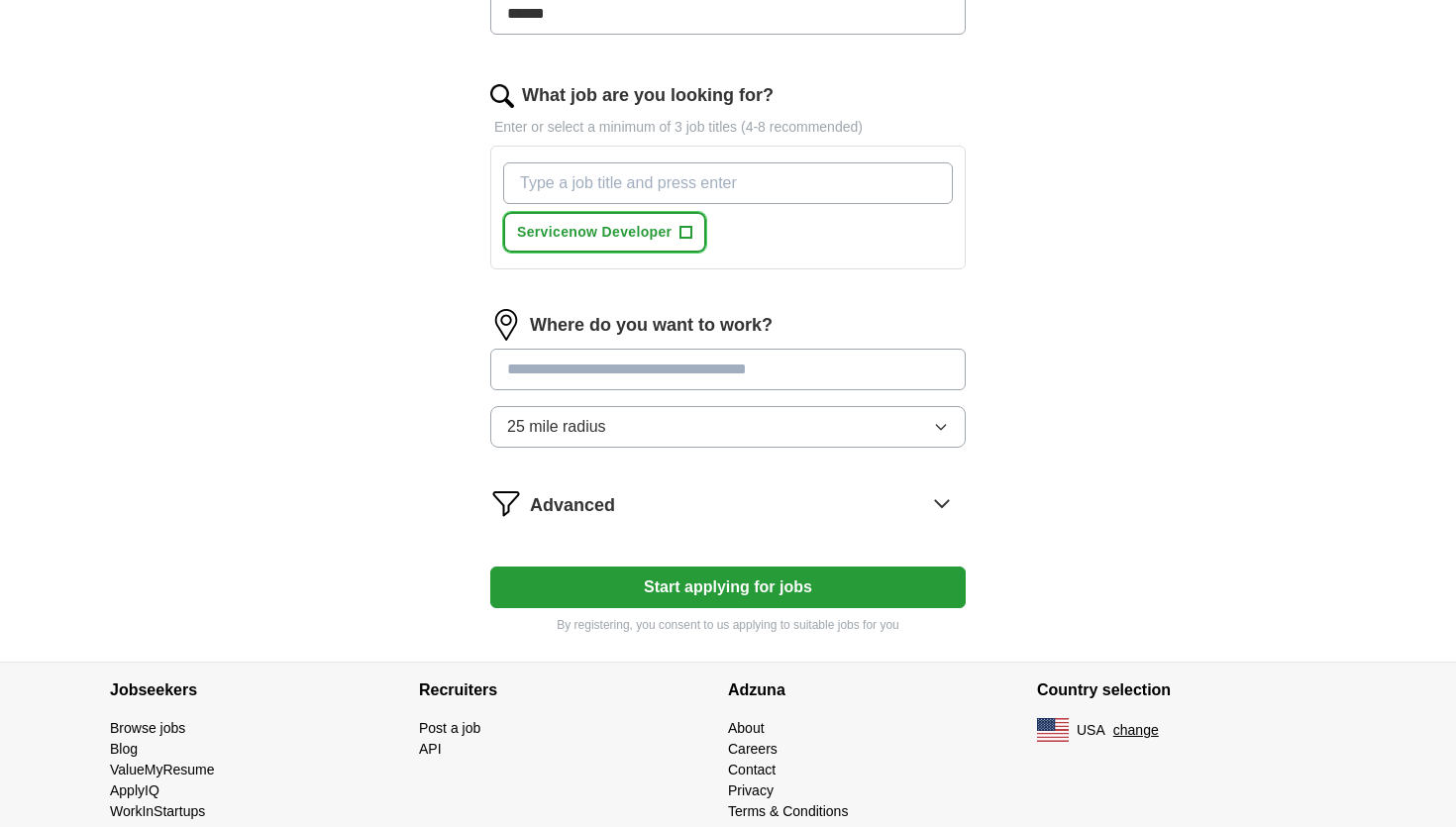 click on "Servicenow Developer" at bounding box center (594, 232) 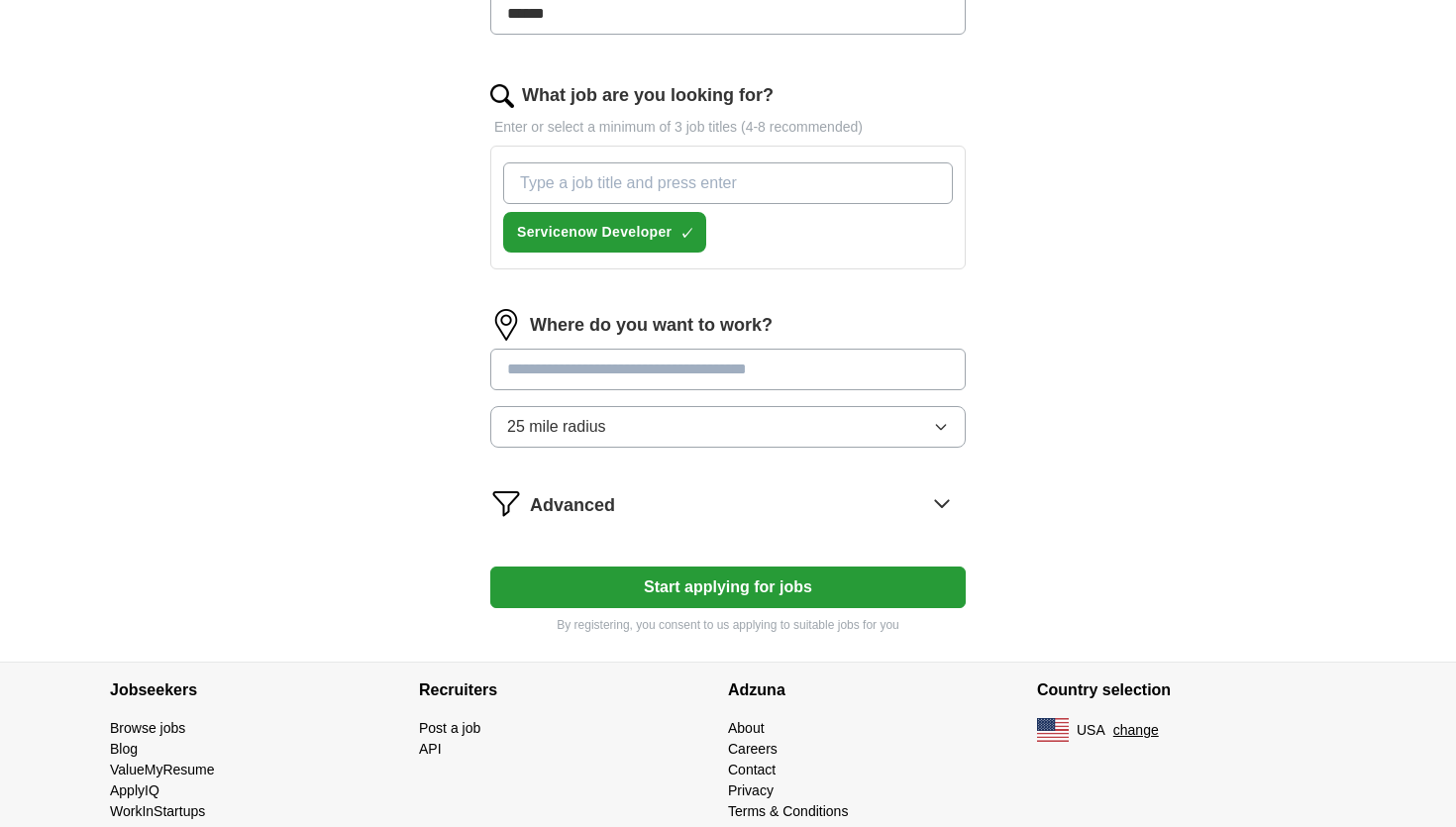 click at bounding box center [728, 369] 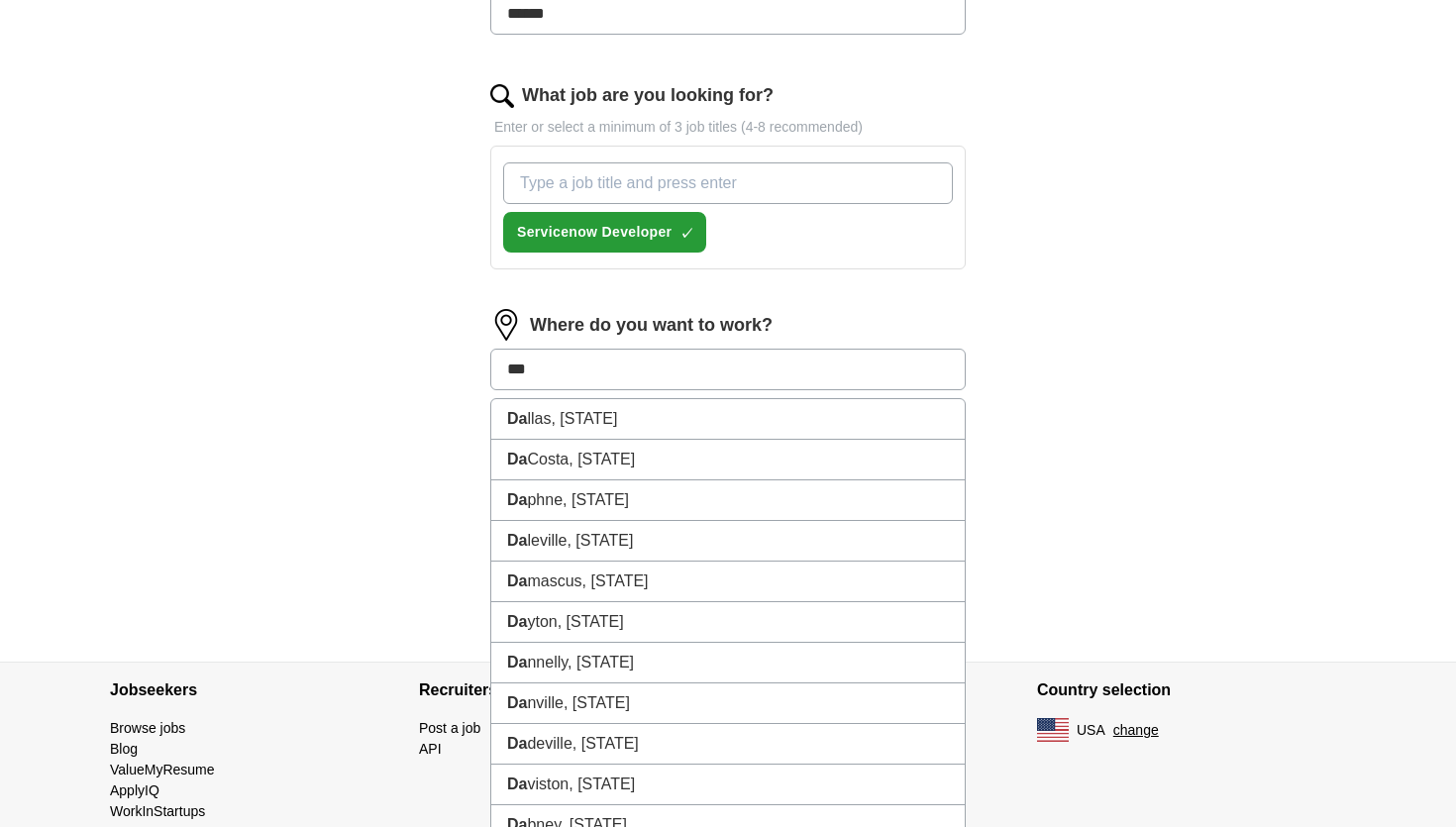 type on "****" 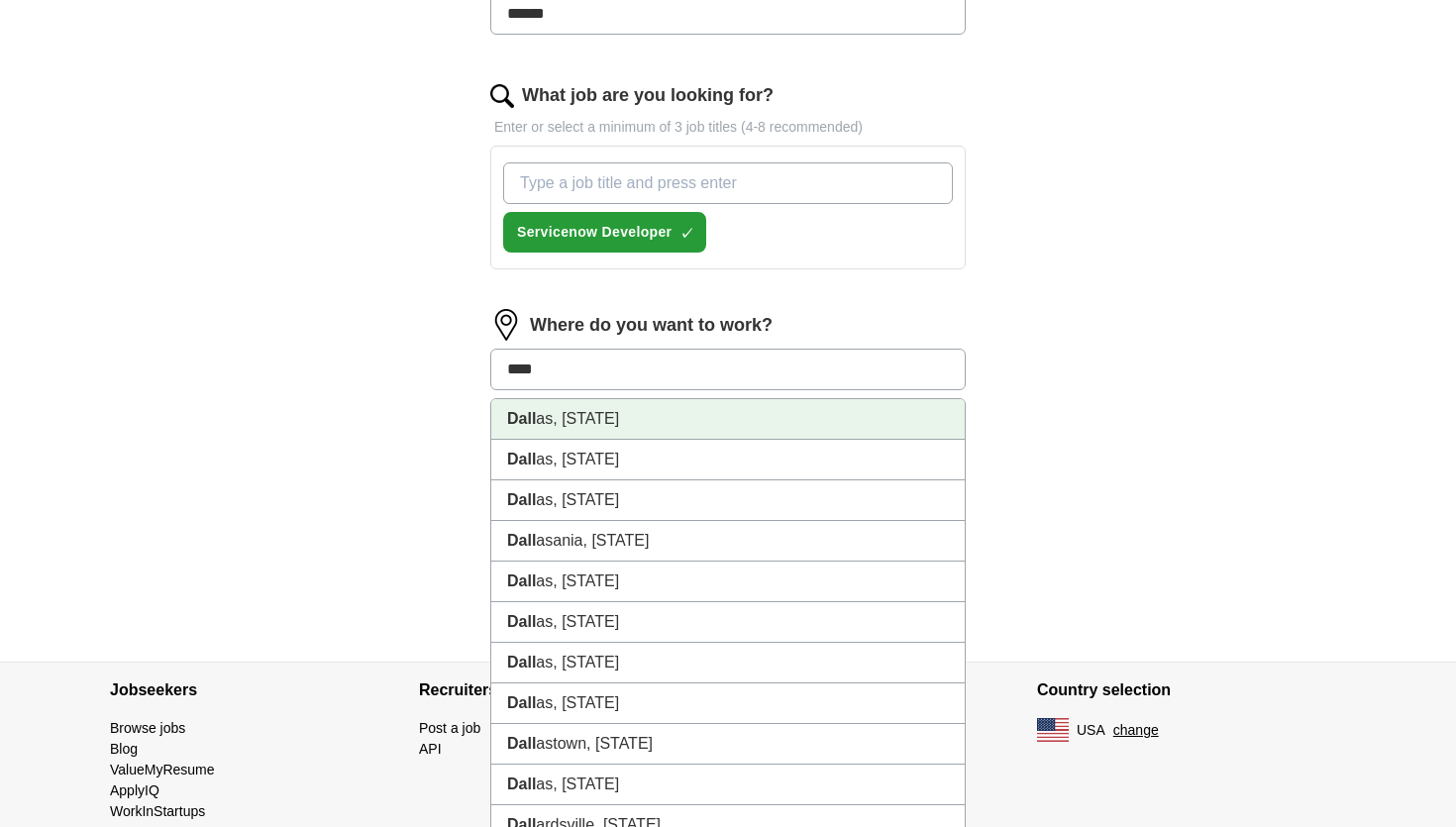 click on "Dall as, [STATE]" at bounding box center (728, 419) 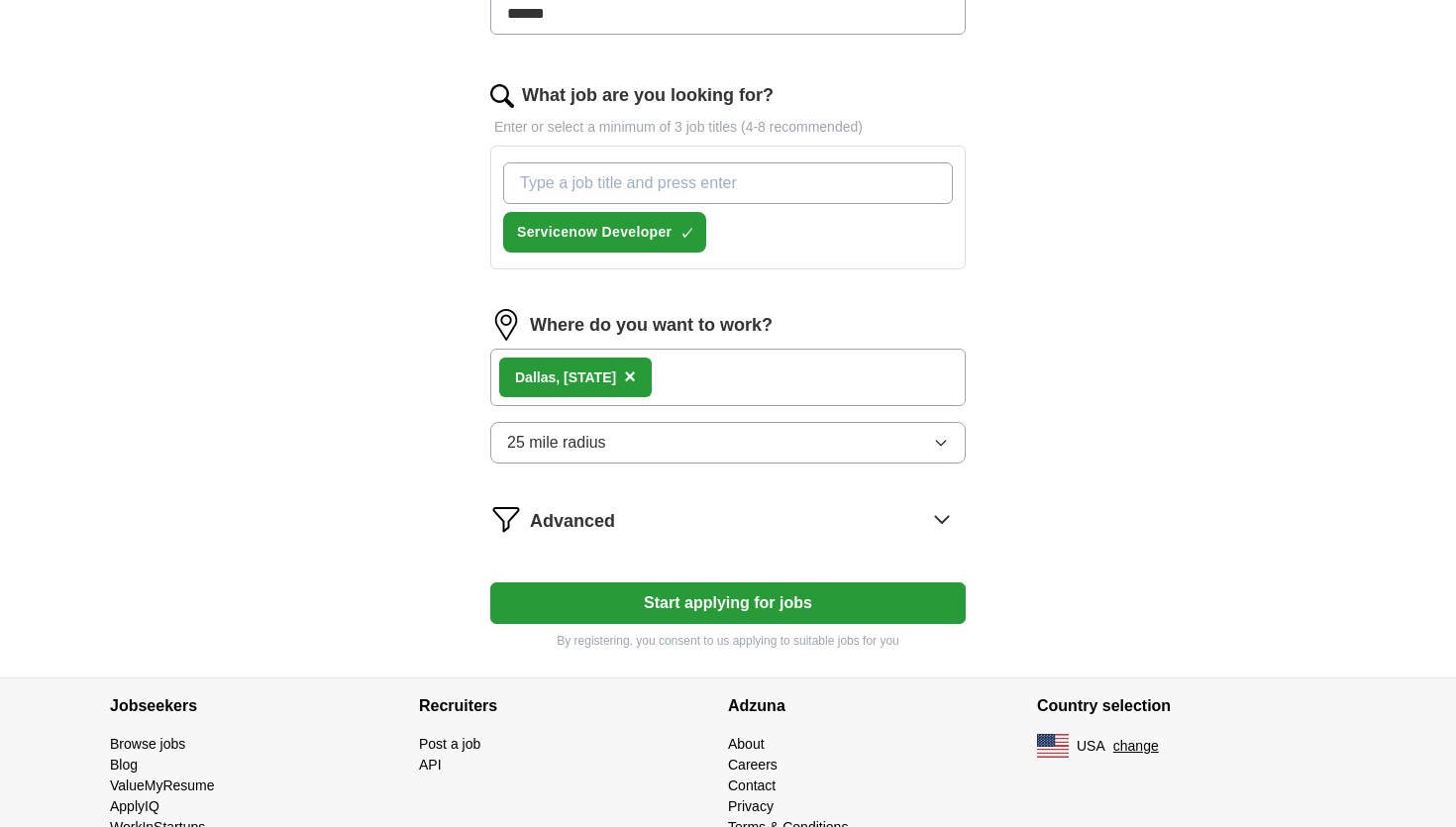 click on "[CITY], [STATE] ×" at bounding box center [728, 377] 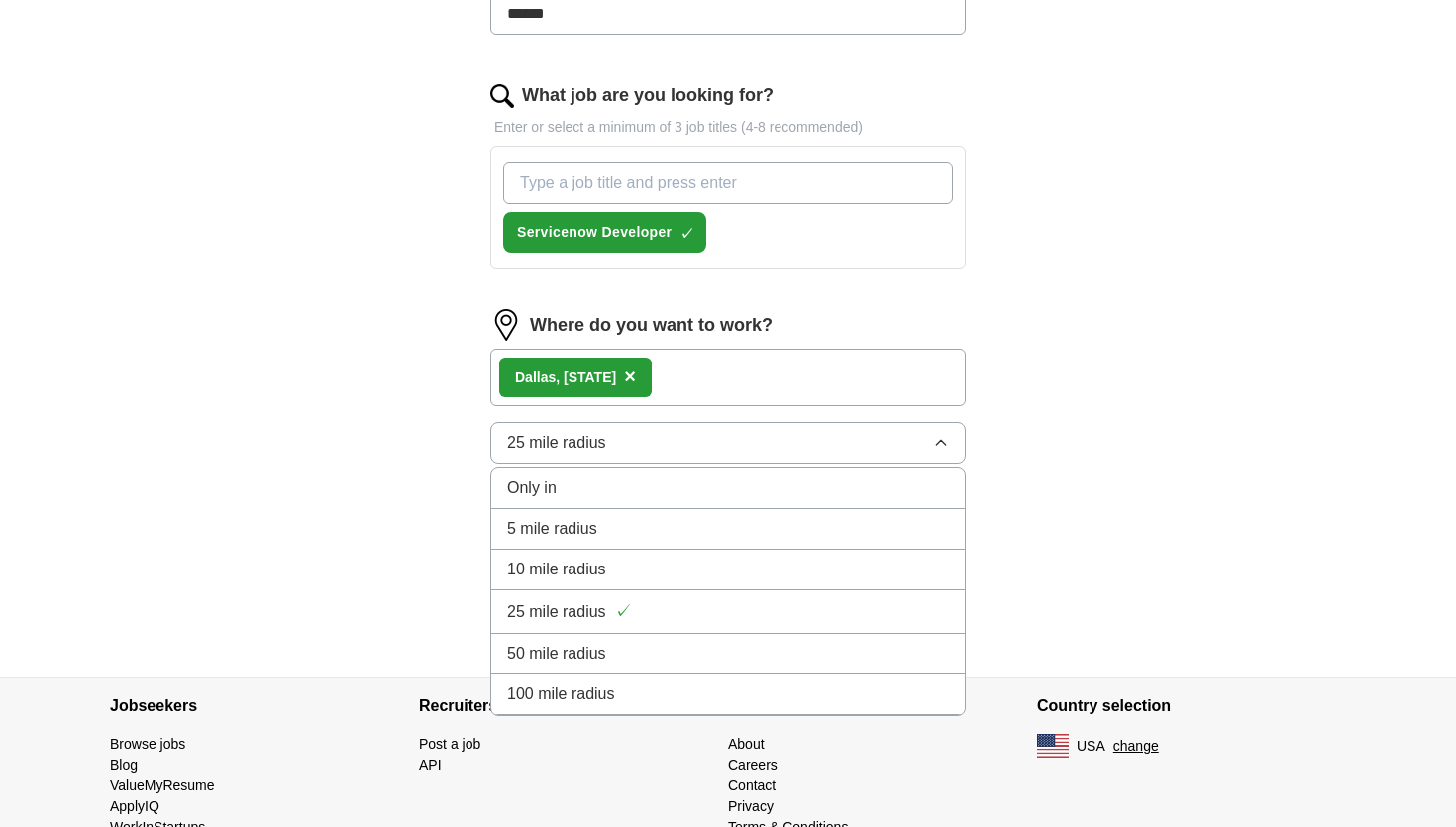click on "100 mile radius" at bounding box center (728, 694) 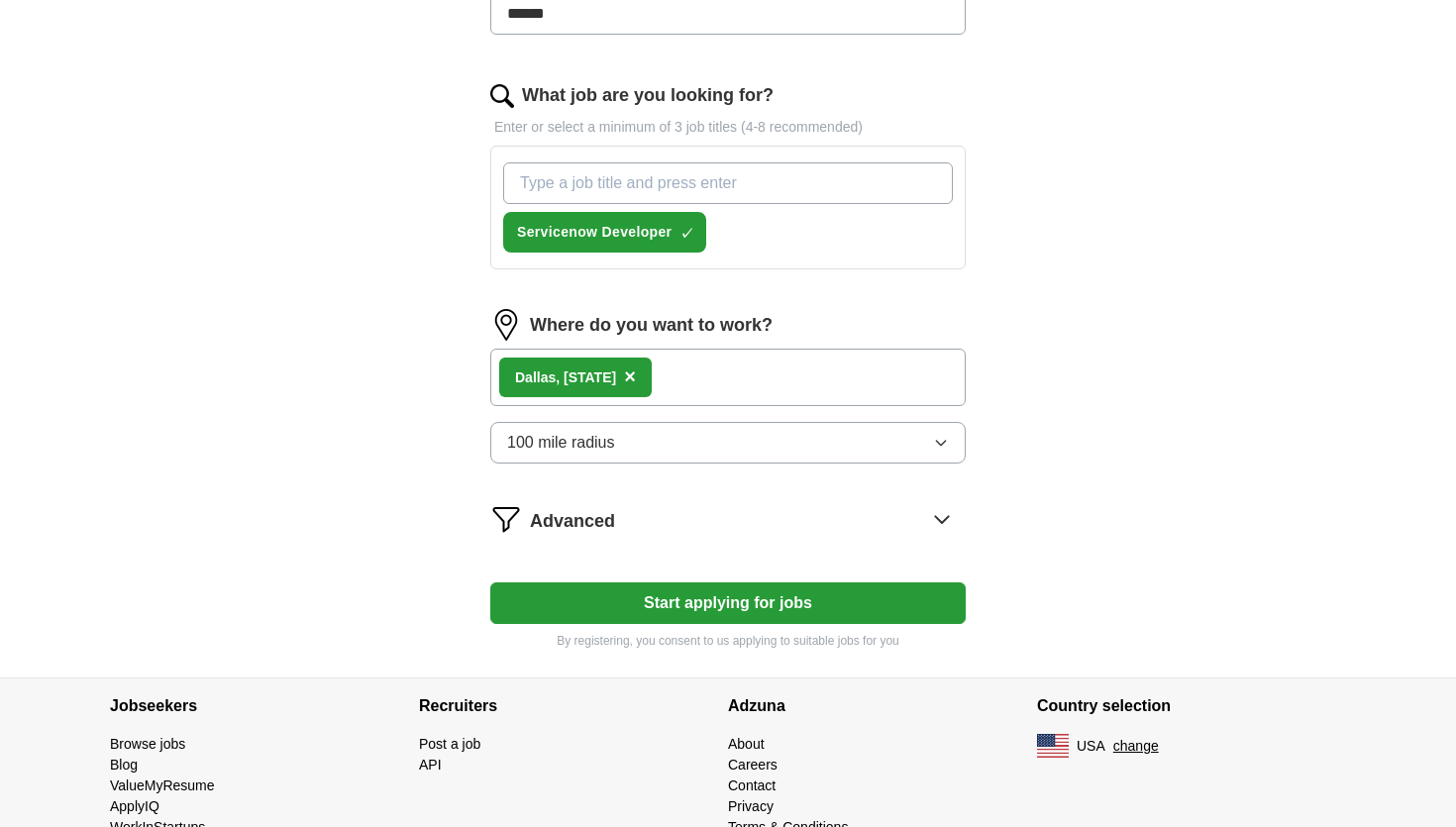 click 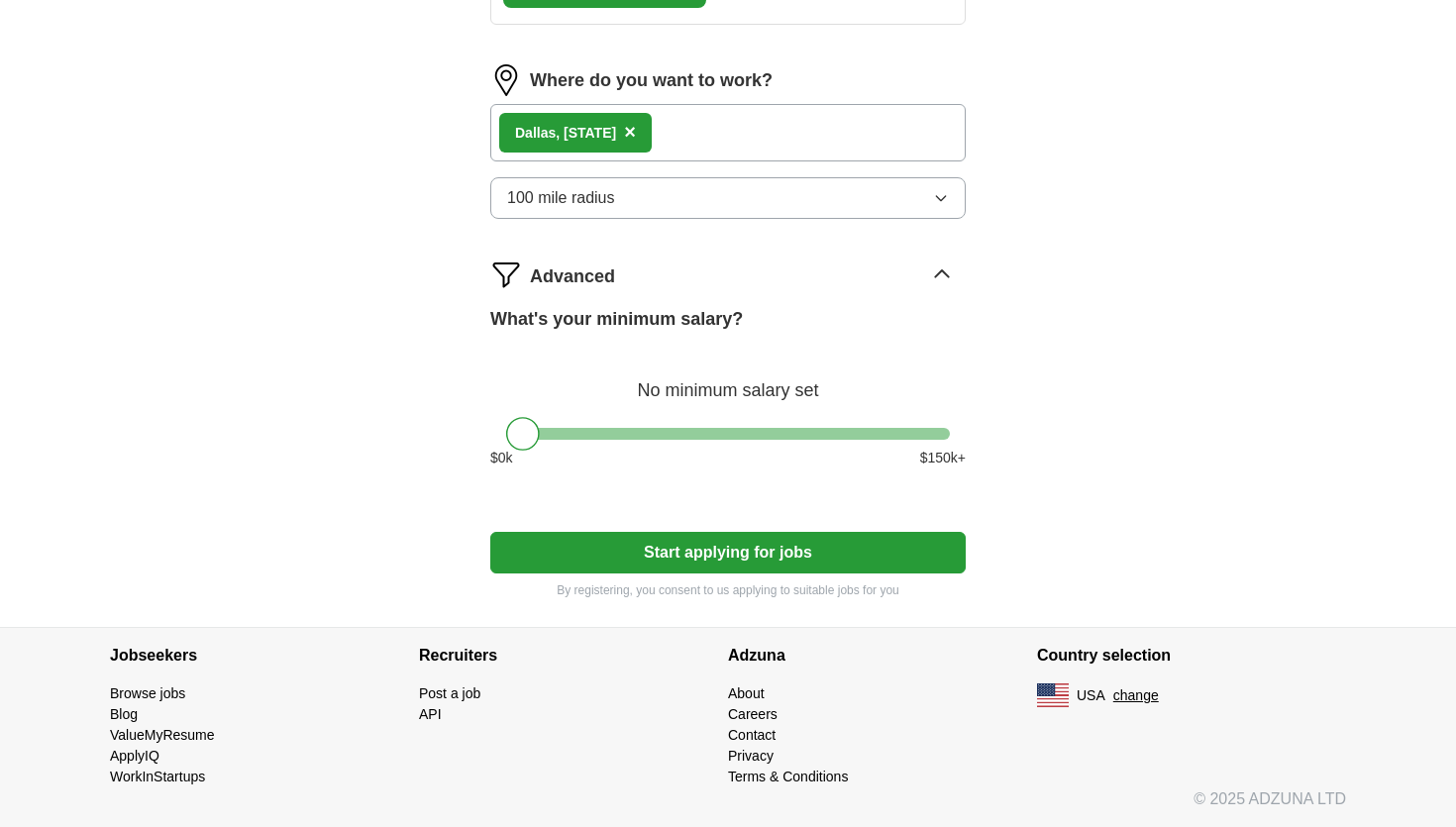 click 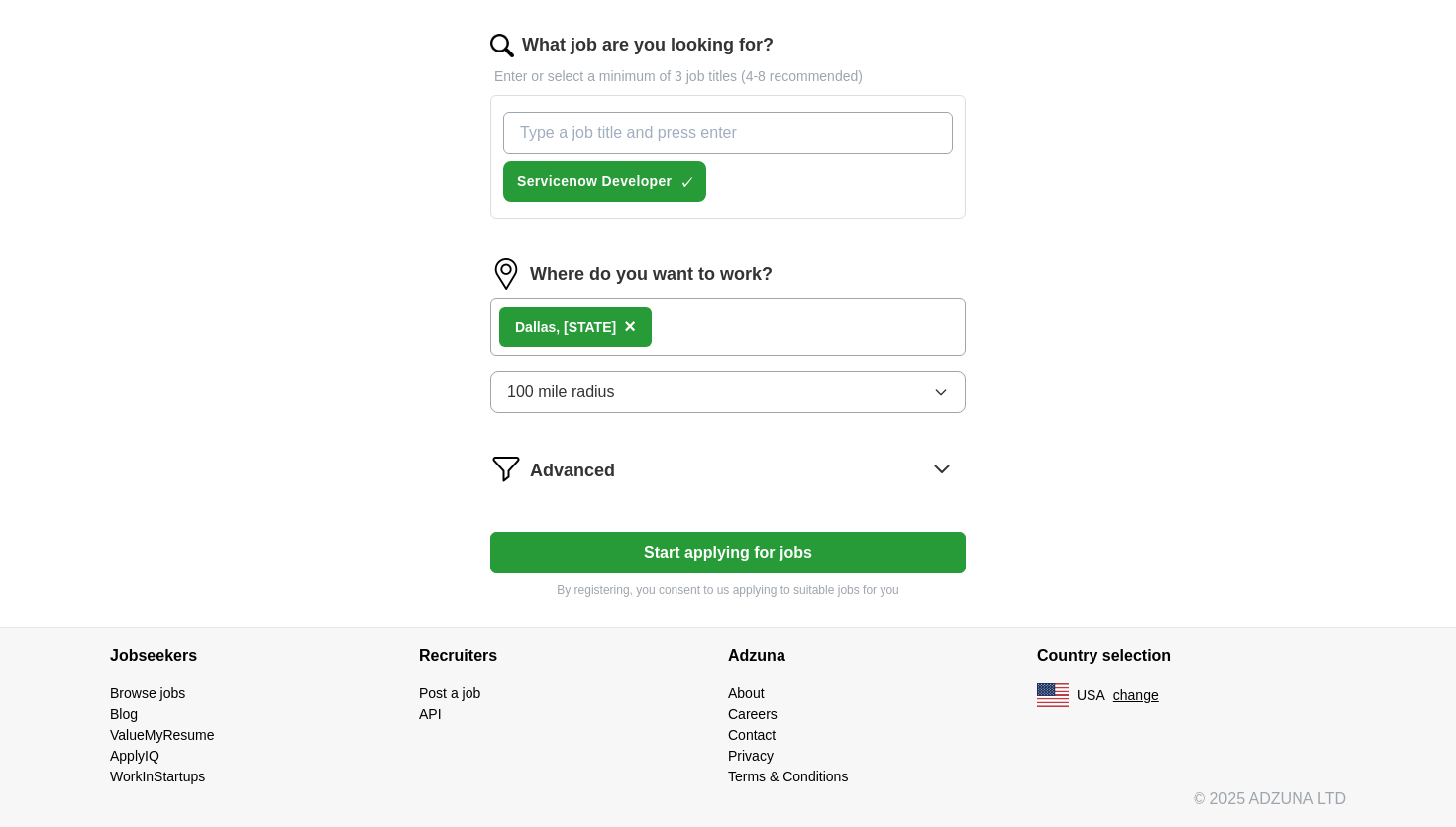 click on "**********" at bounding box center [728, 43] 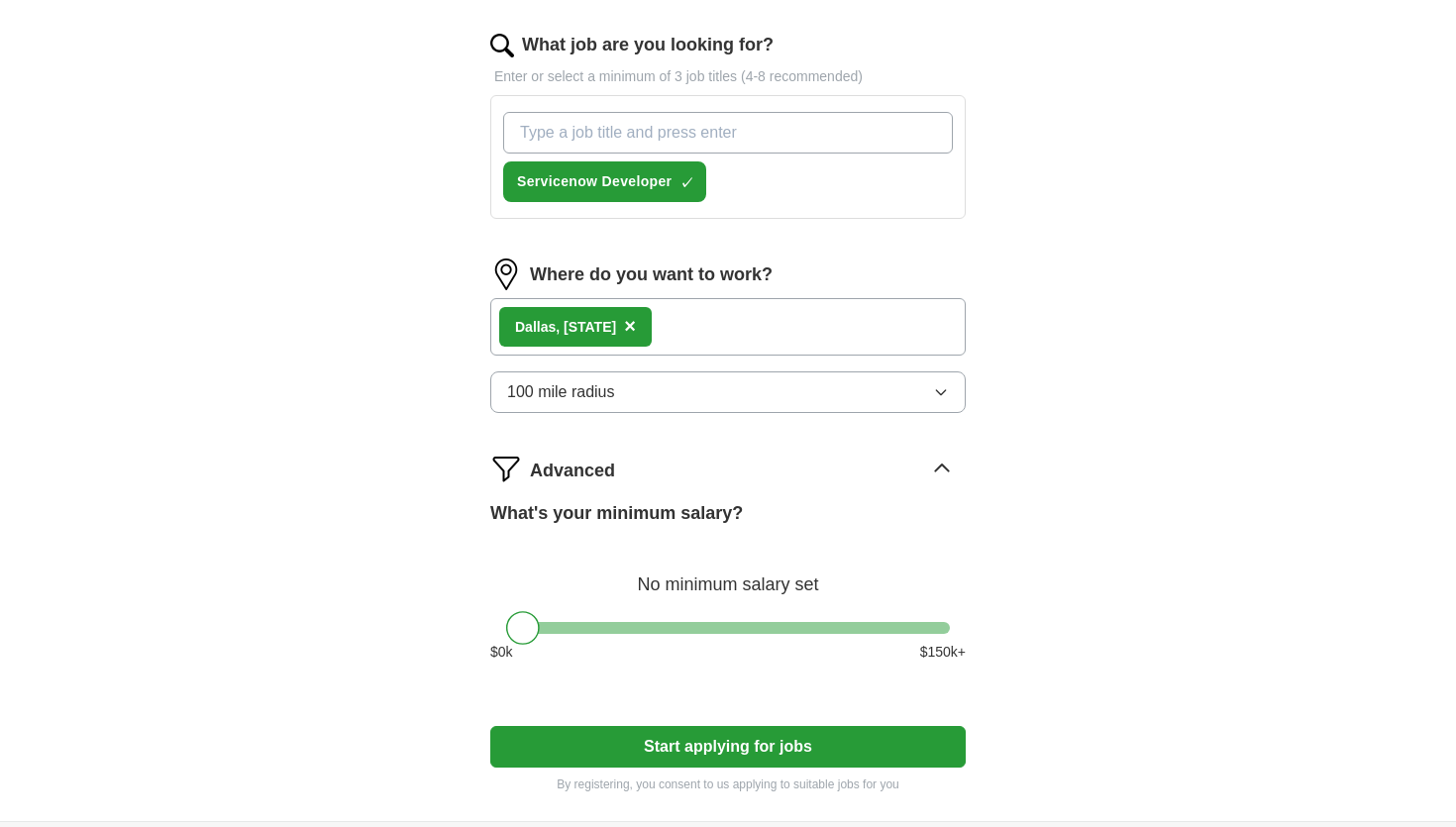 scroll, scrollTop: 906, scrollLeft: 0, axis: vertical 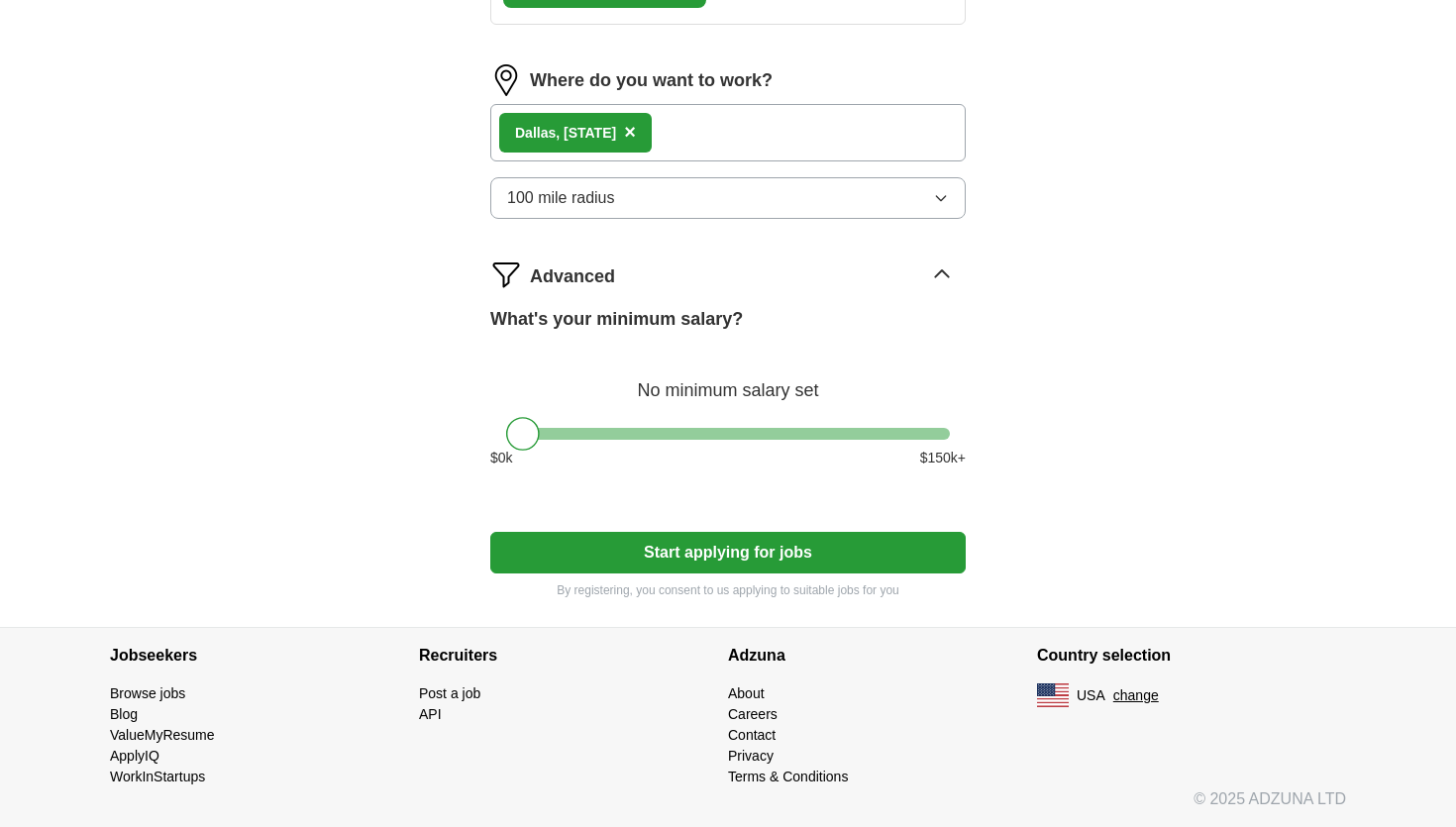 click at bounding box center [728, 434] 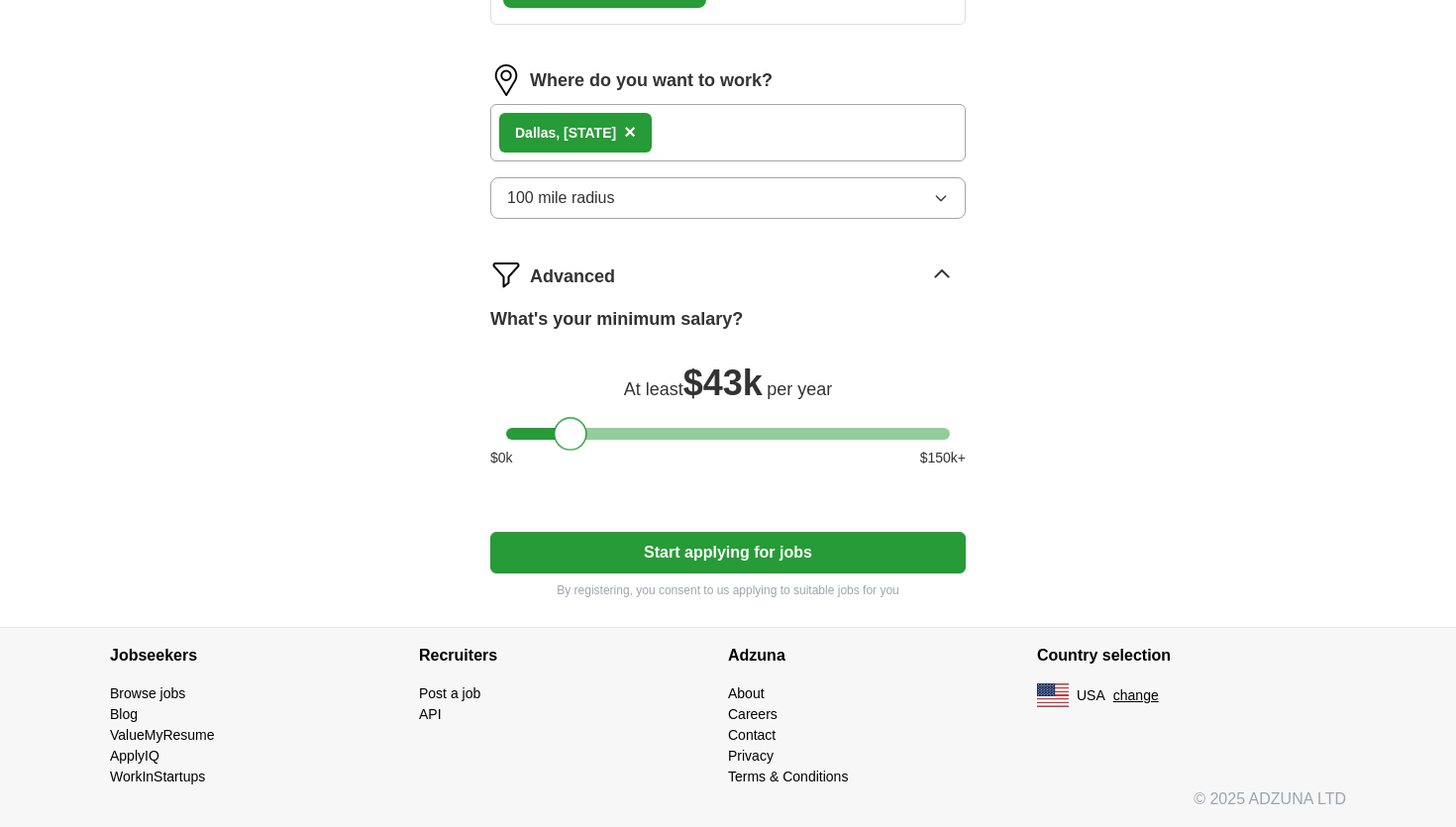 click at bounding box center [728, 434] 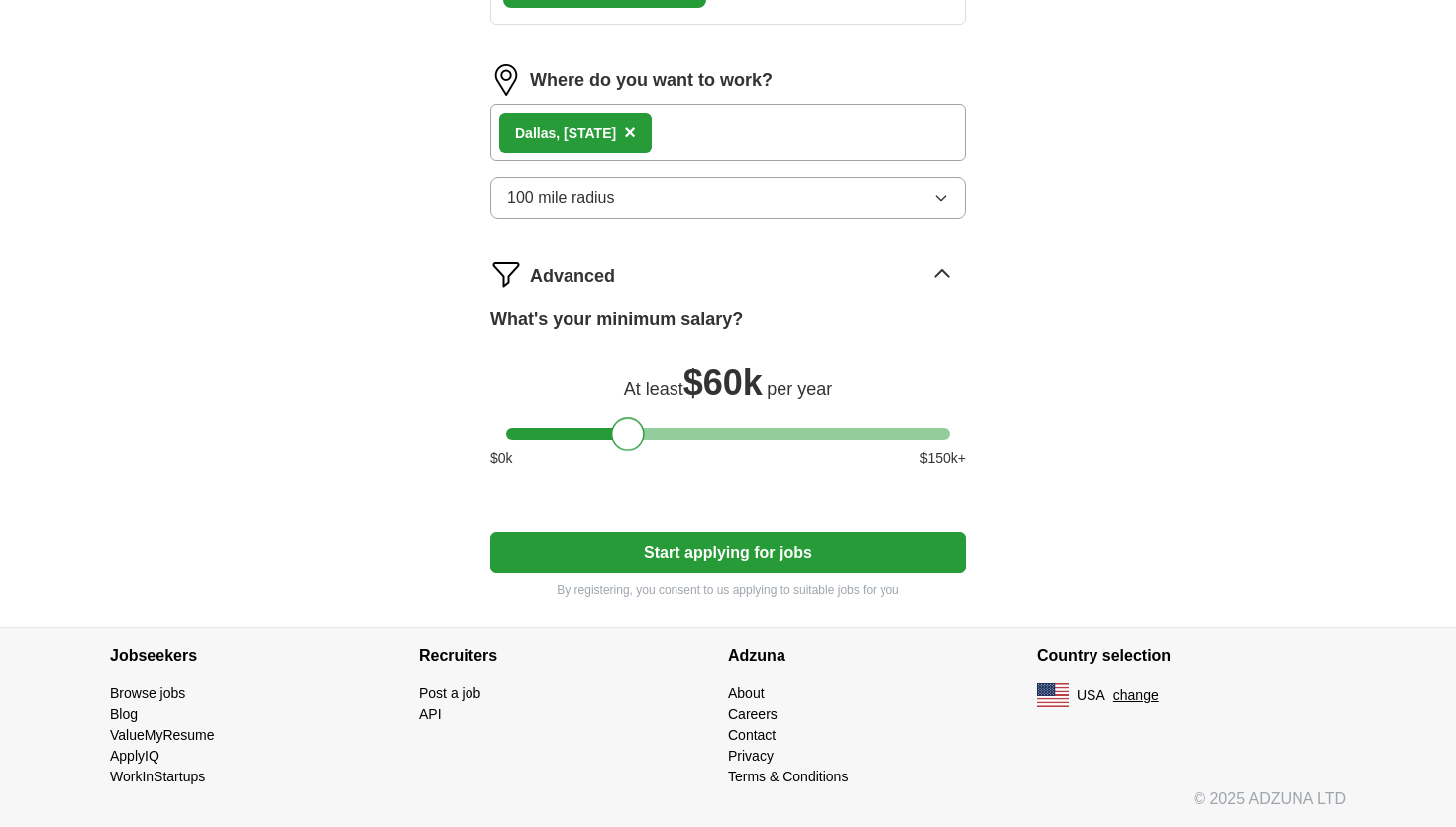 click at bounding box center [728, 434] 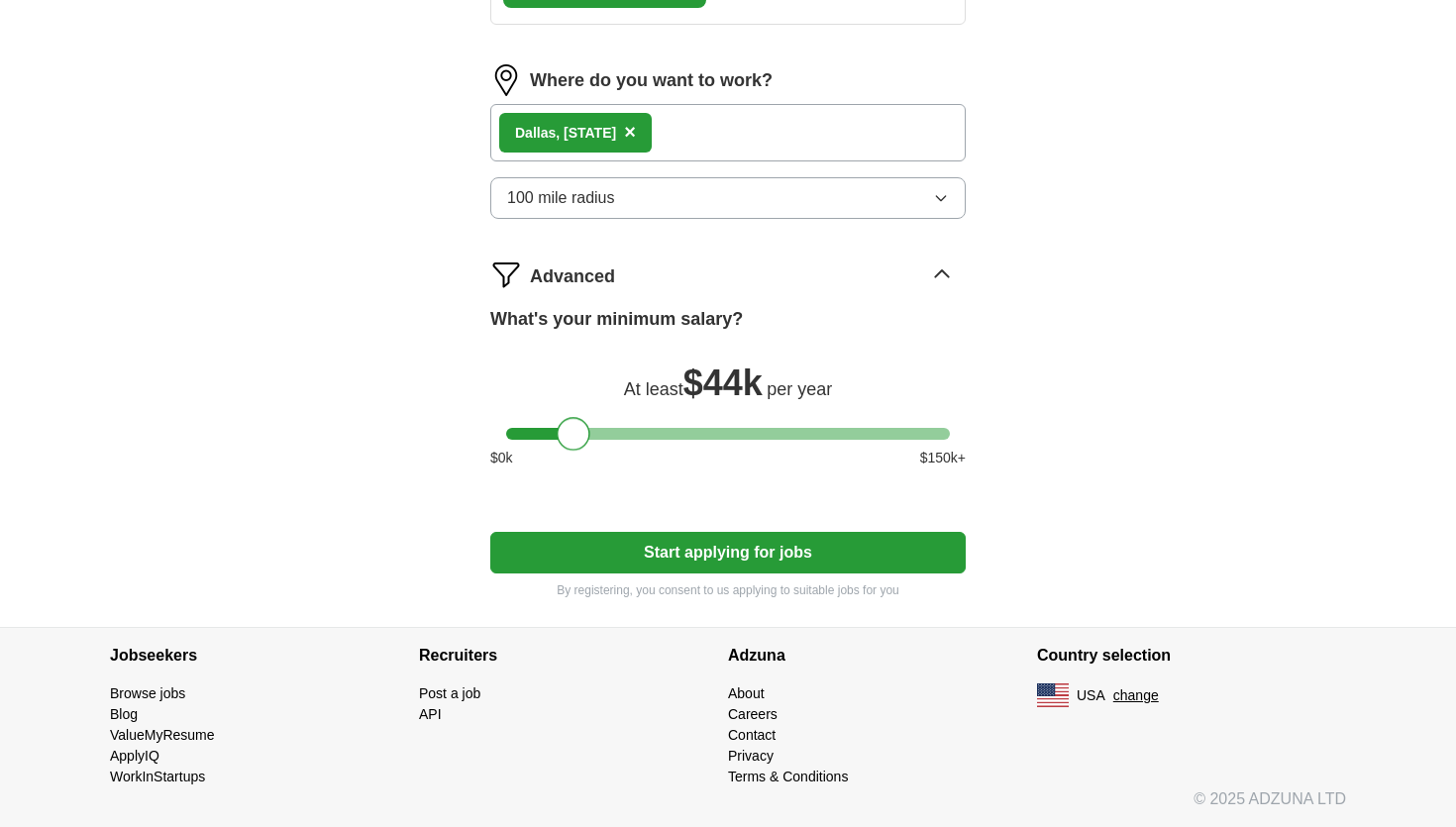 drag, startPoint x: 642, startPoint y: 436, endPoint x: 120, endPoint y: 517, distance: 528.2471 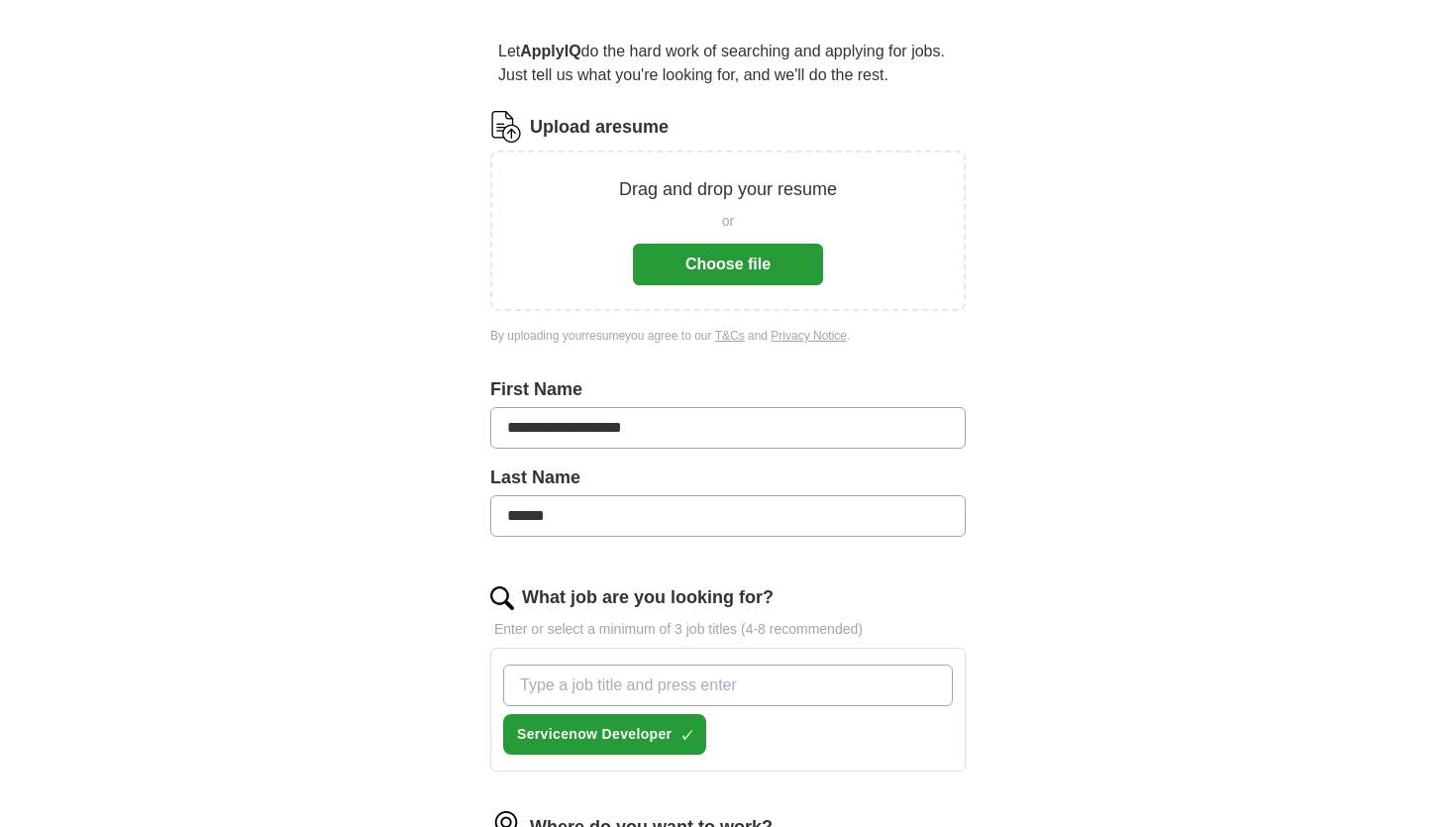 scroll, scrollTop: 160, scrollLeft: 0, axis: vertical 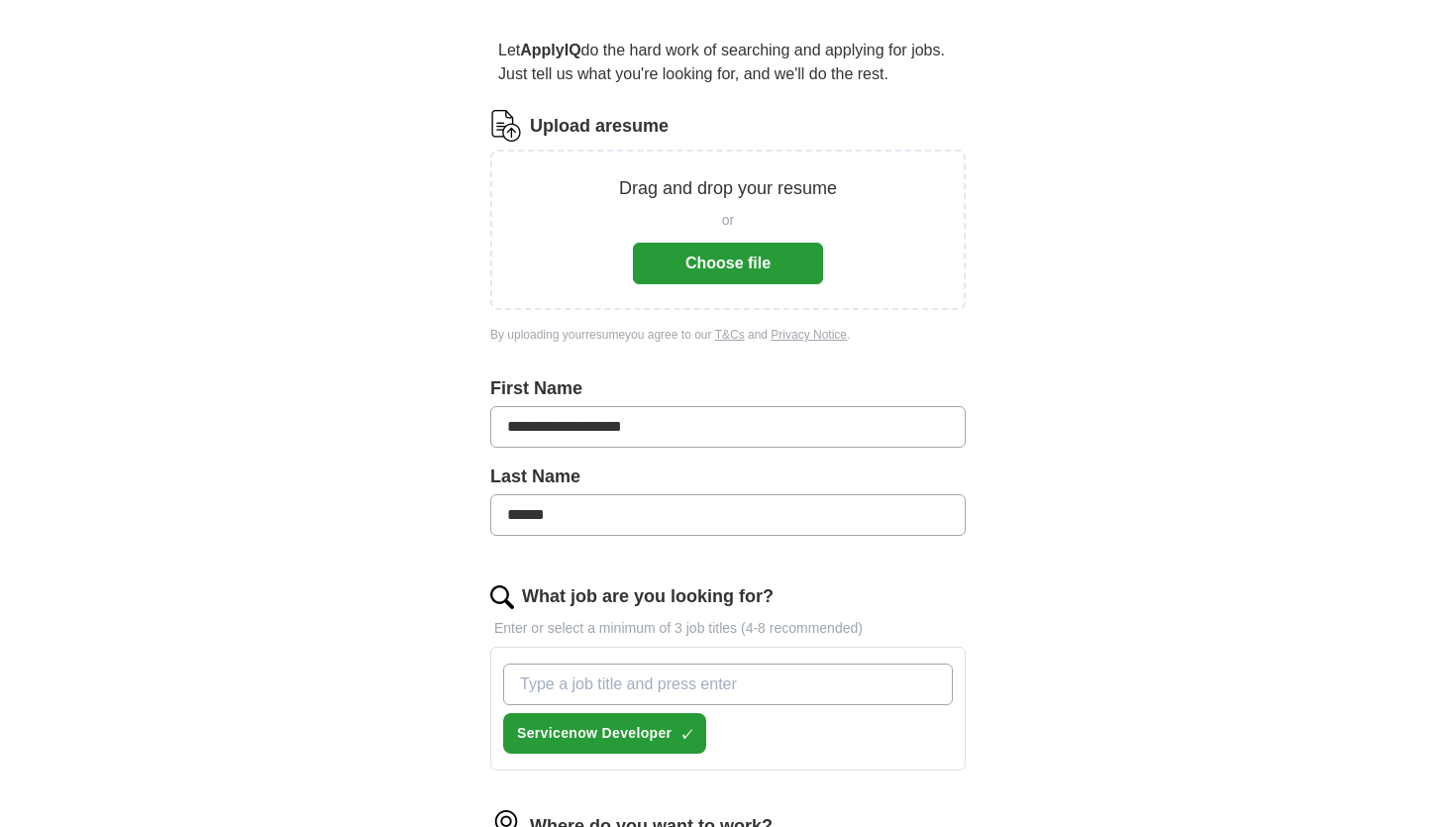 drag, startPoint x: 714, startPoint y: 415, endPoint x: 35, endPoint y: 415, distance: 679 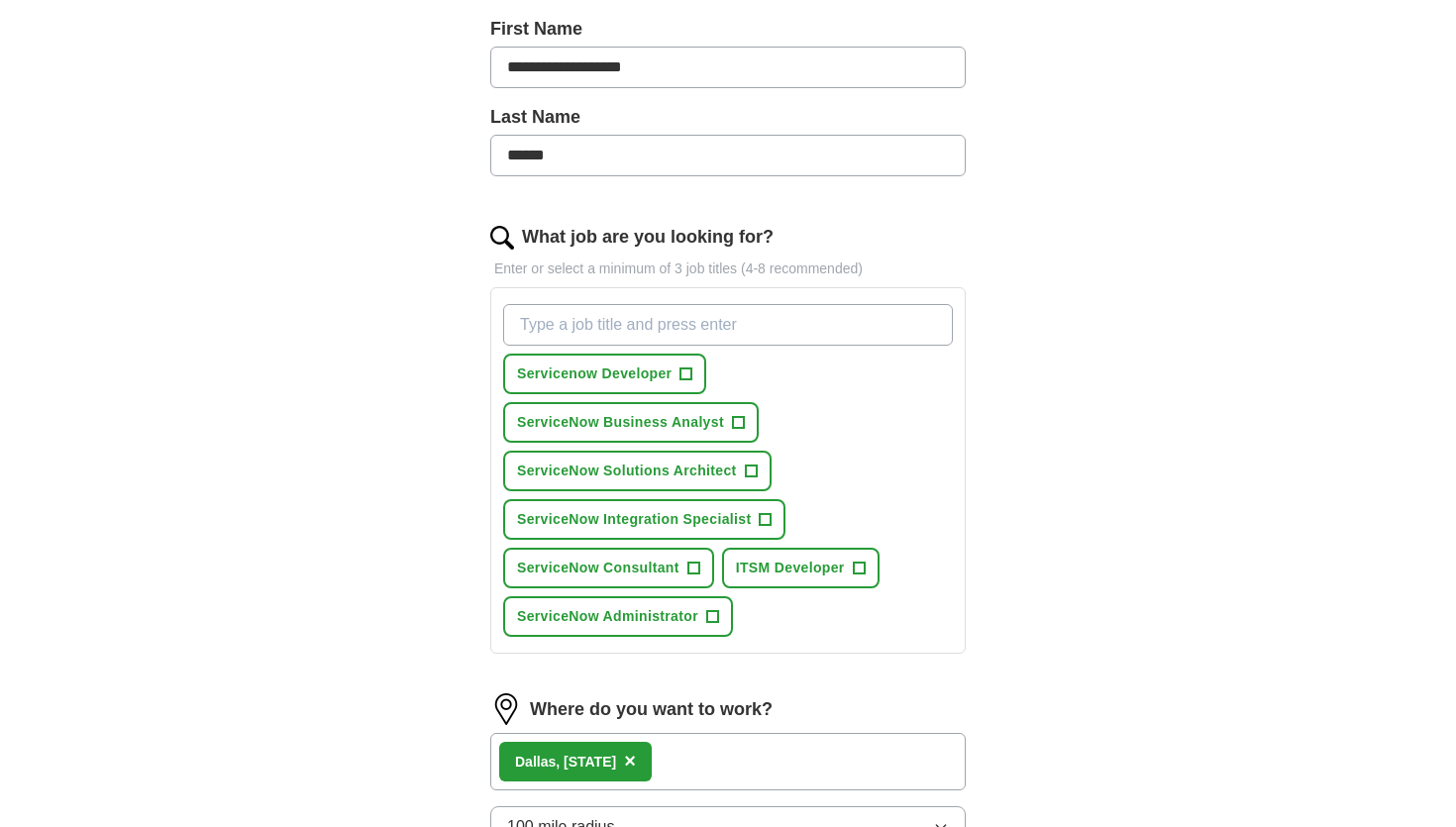 scroll, scrollTop: 455, scrollLeft: 0, axis: vertical 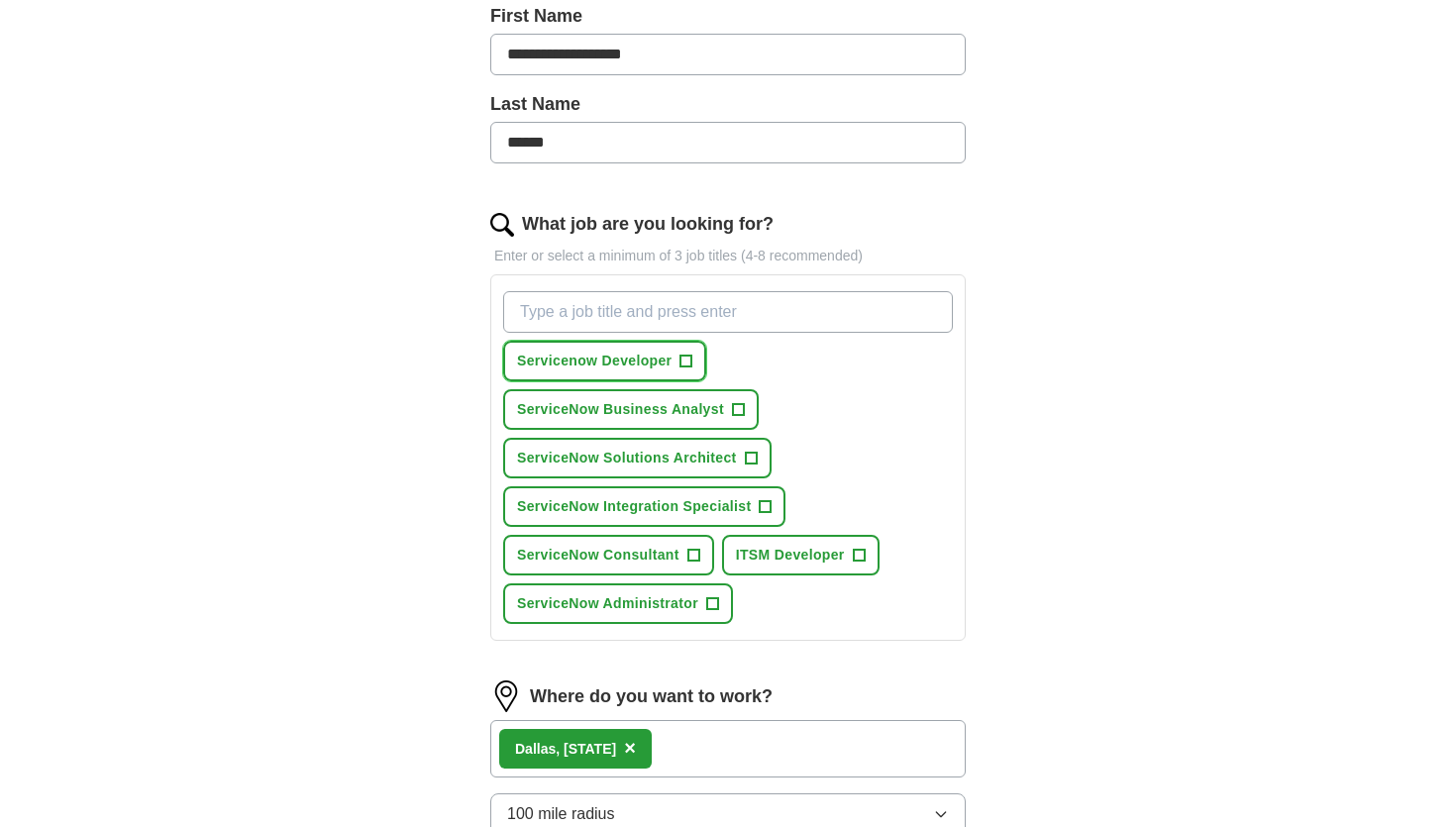 click on "Servicenow Developer" at bounding box center [594, 361] 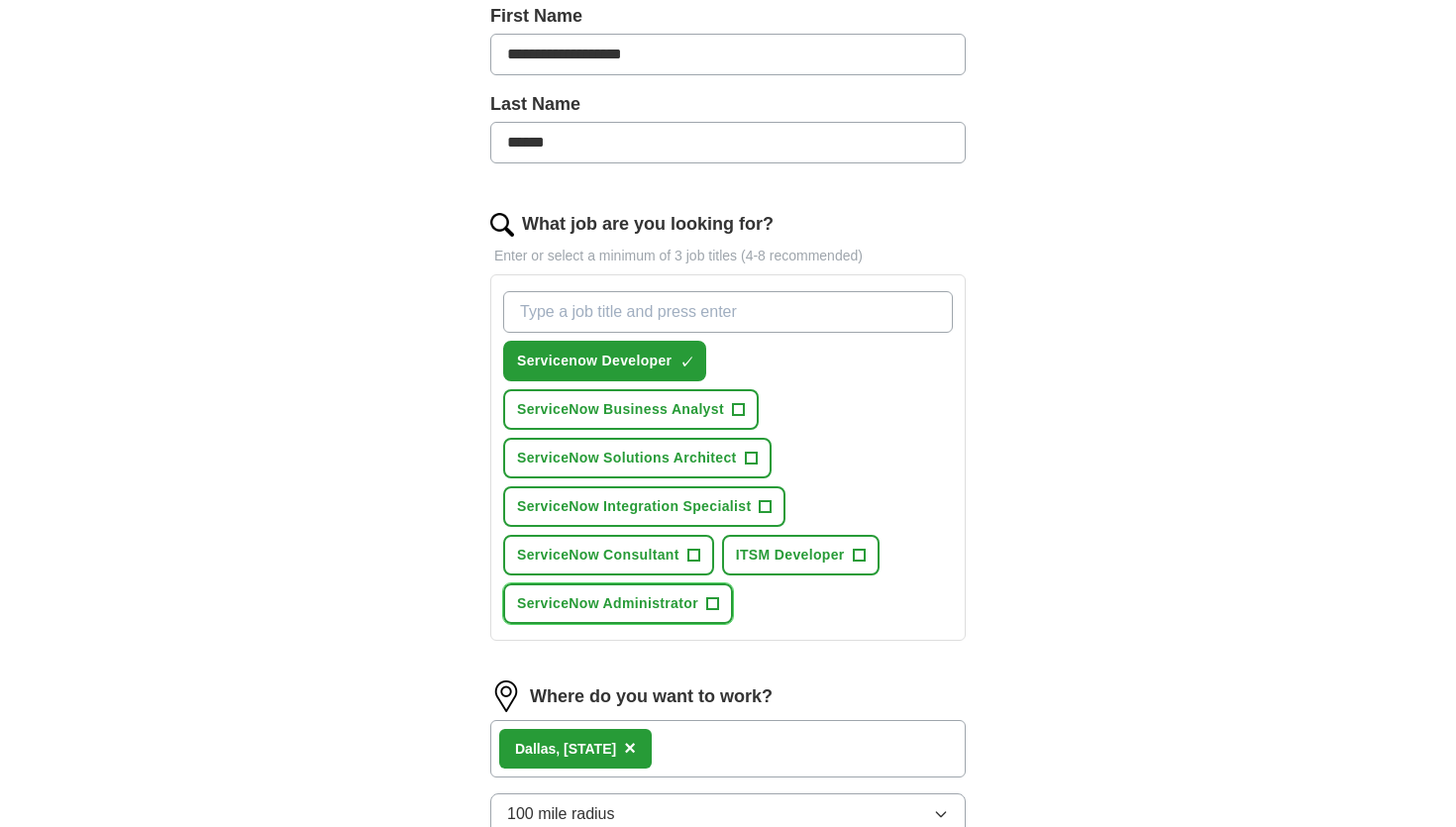 click on "ServiceNow Administrator" at bounding box center (607, 603) 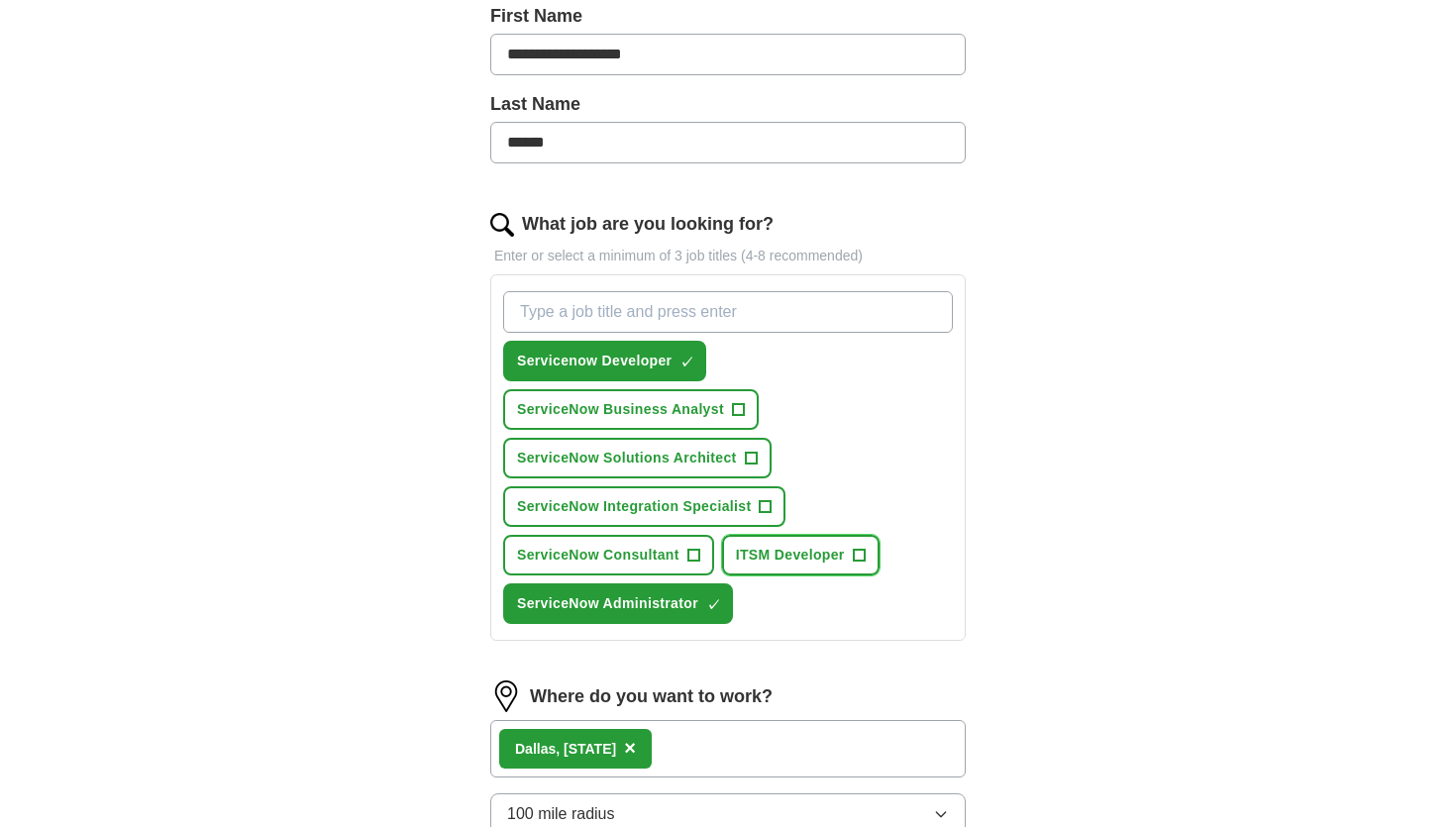 click on "ITSM Developer +" at bounding box center (800, 555) 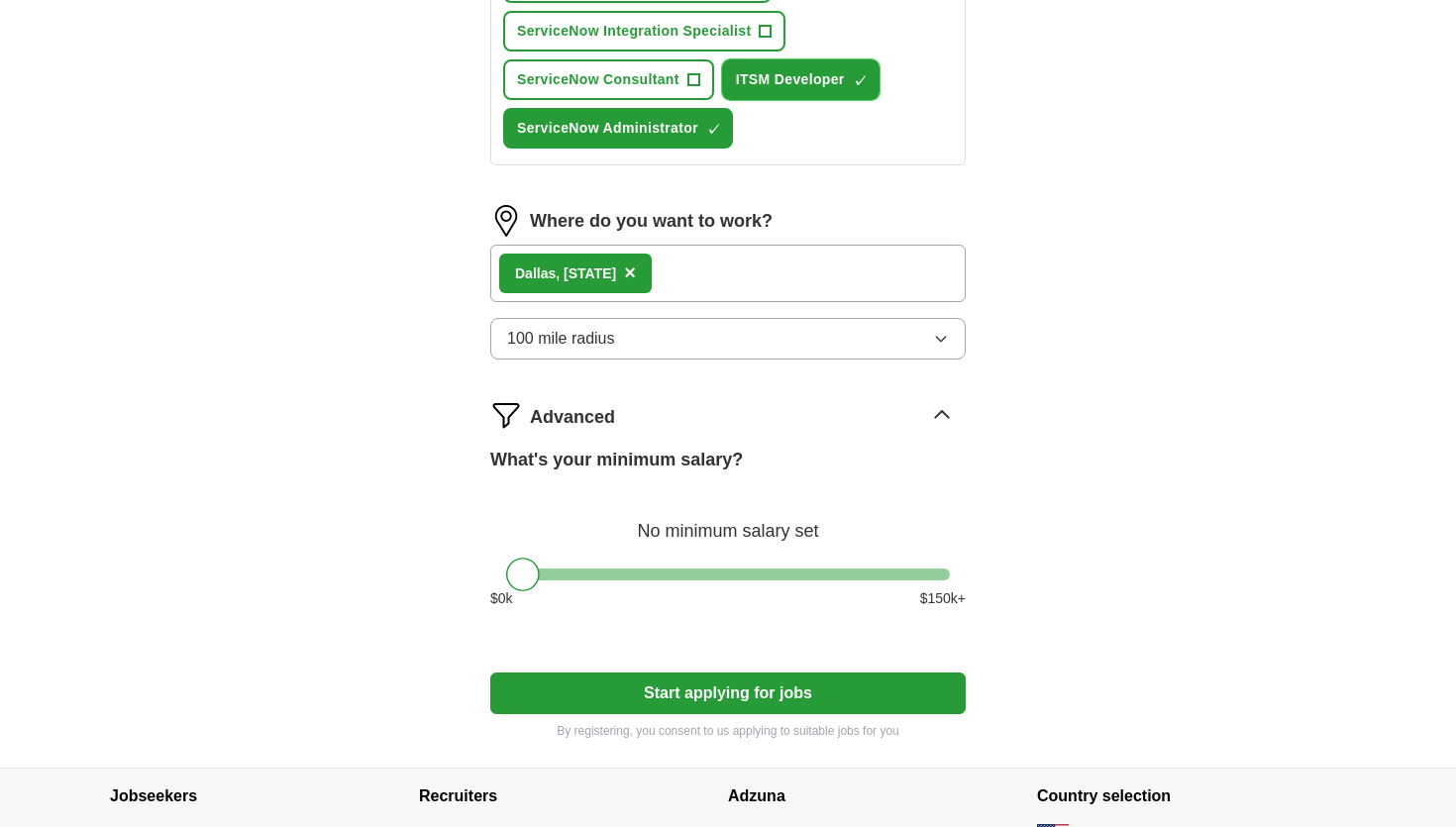 scroll, scrollTop: 1071, scrollLeft: 0, axis: vertical 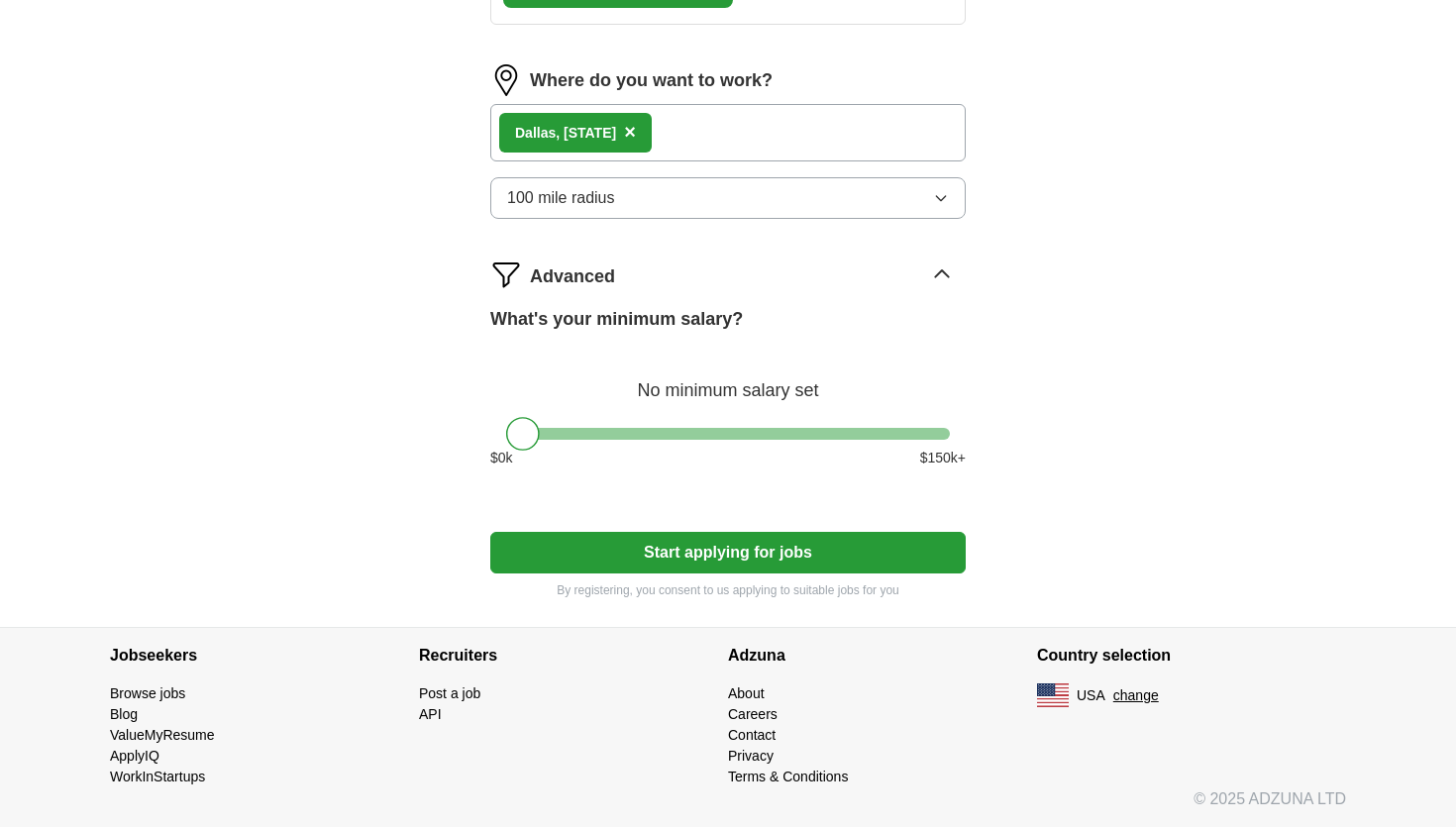 click on "Start applying for jobs" at bounding box center (728, 553) 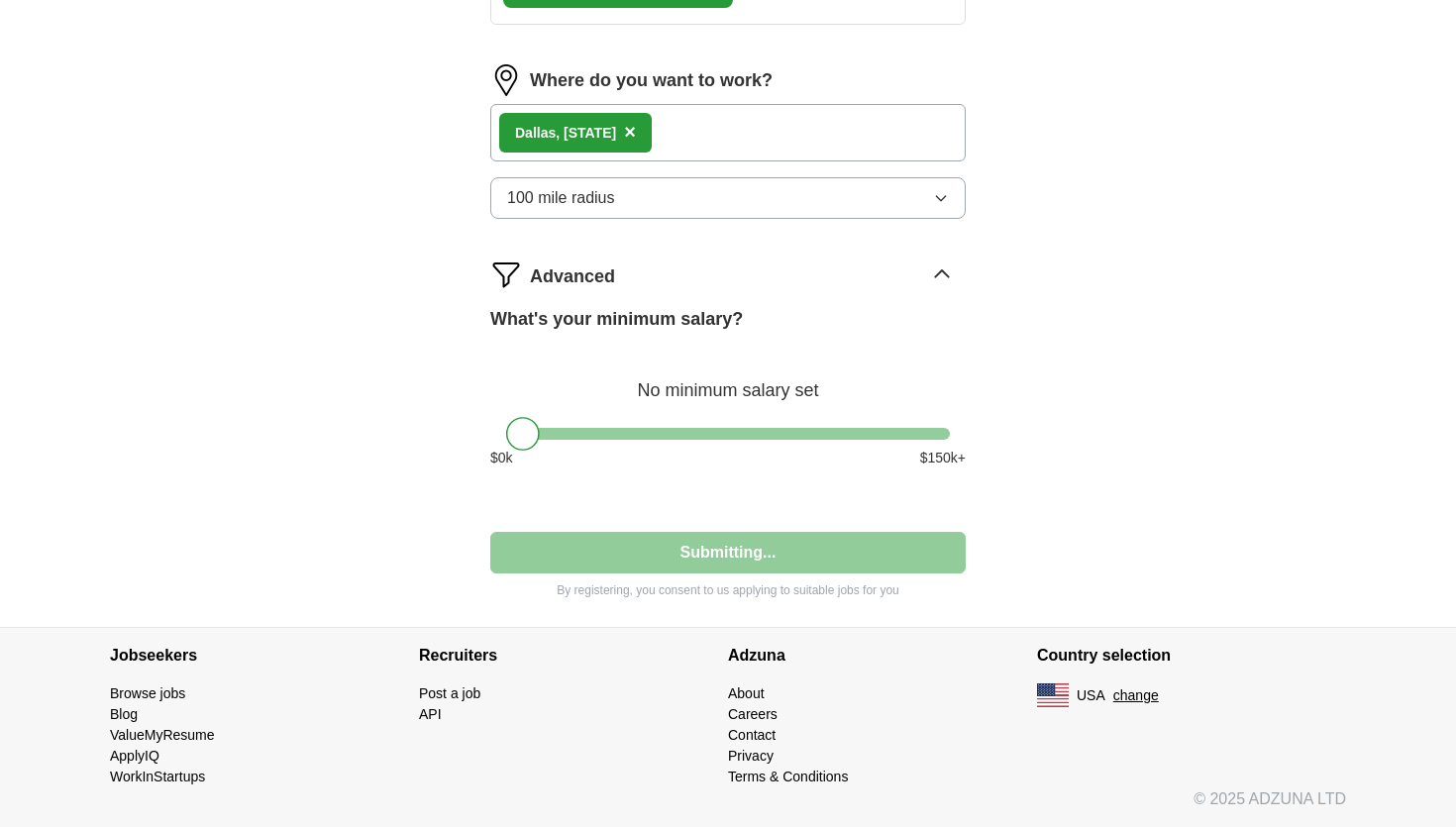 select on "**" 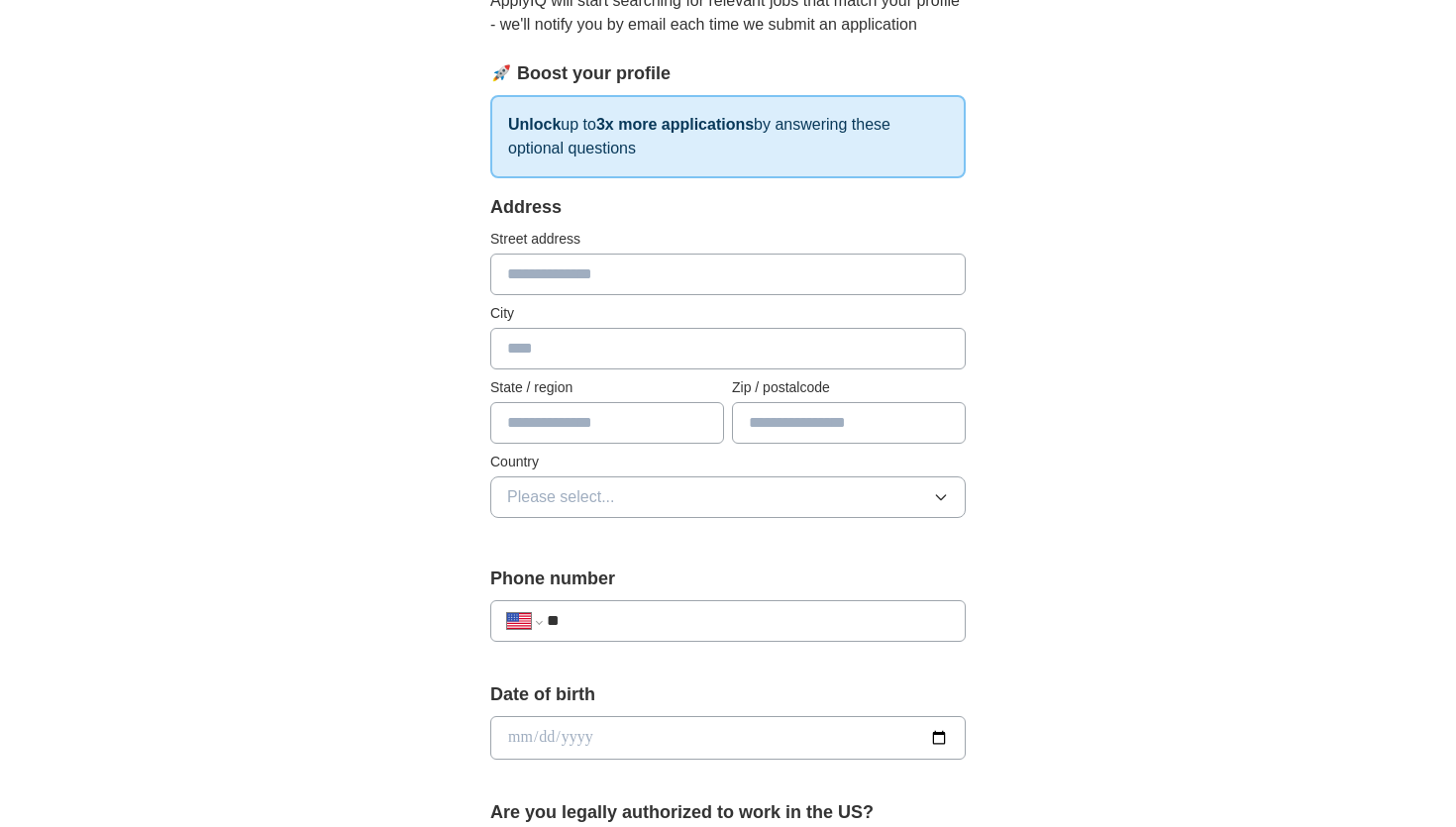 scroll, scrollTop: 0, scrollLeft: 0, axis: both 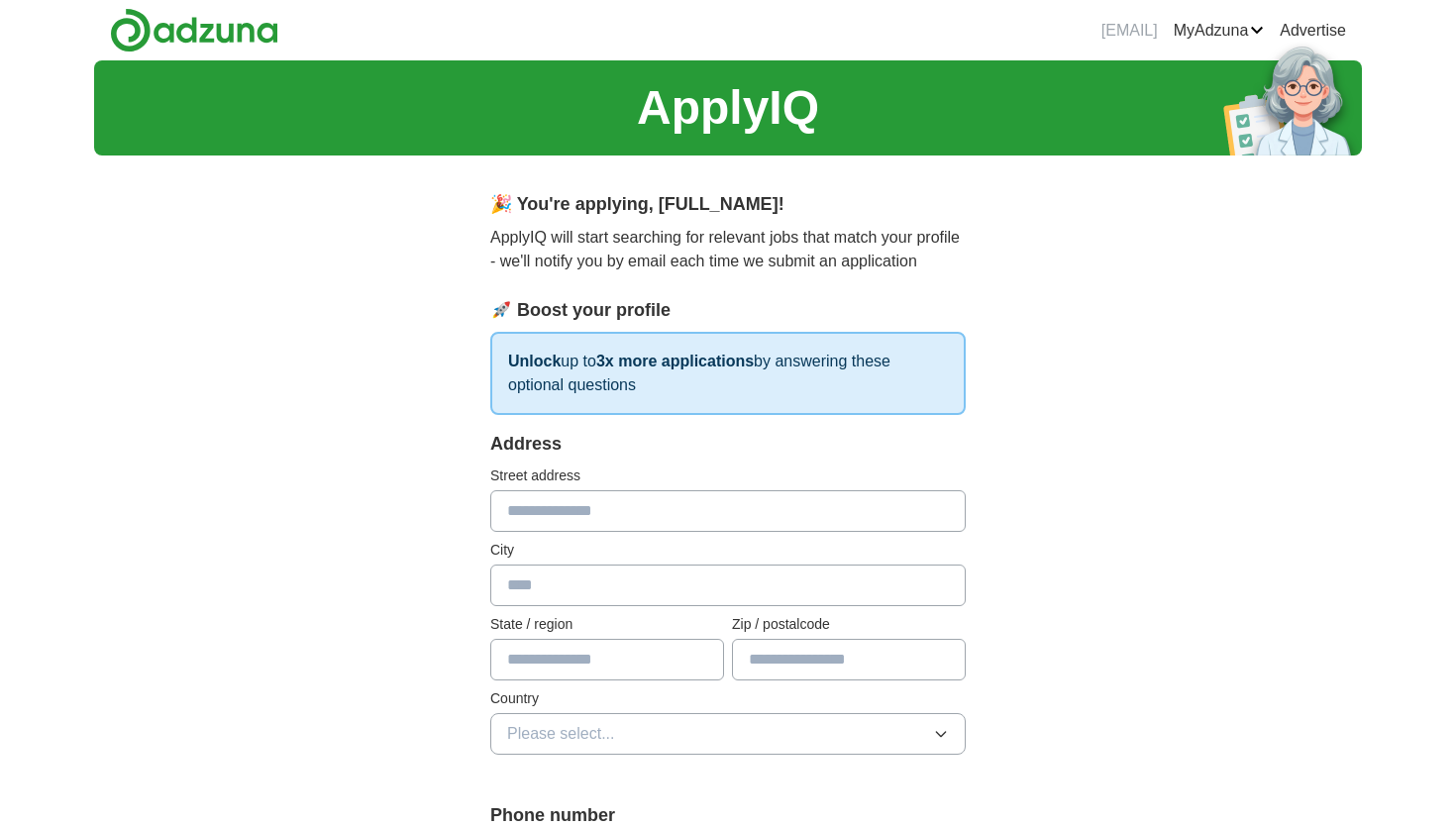 click at bounding box center (728, 511) 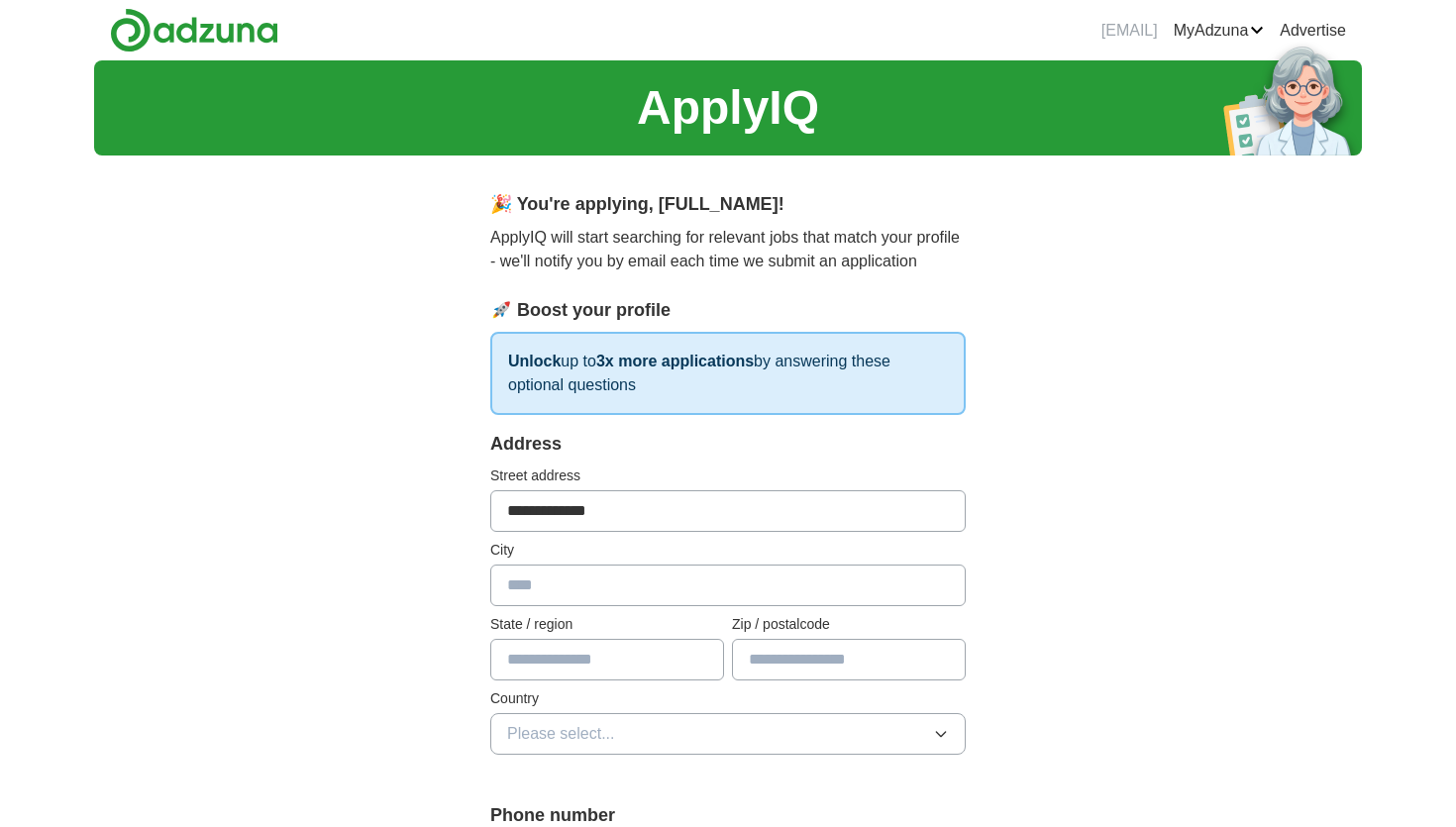type on "*********" 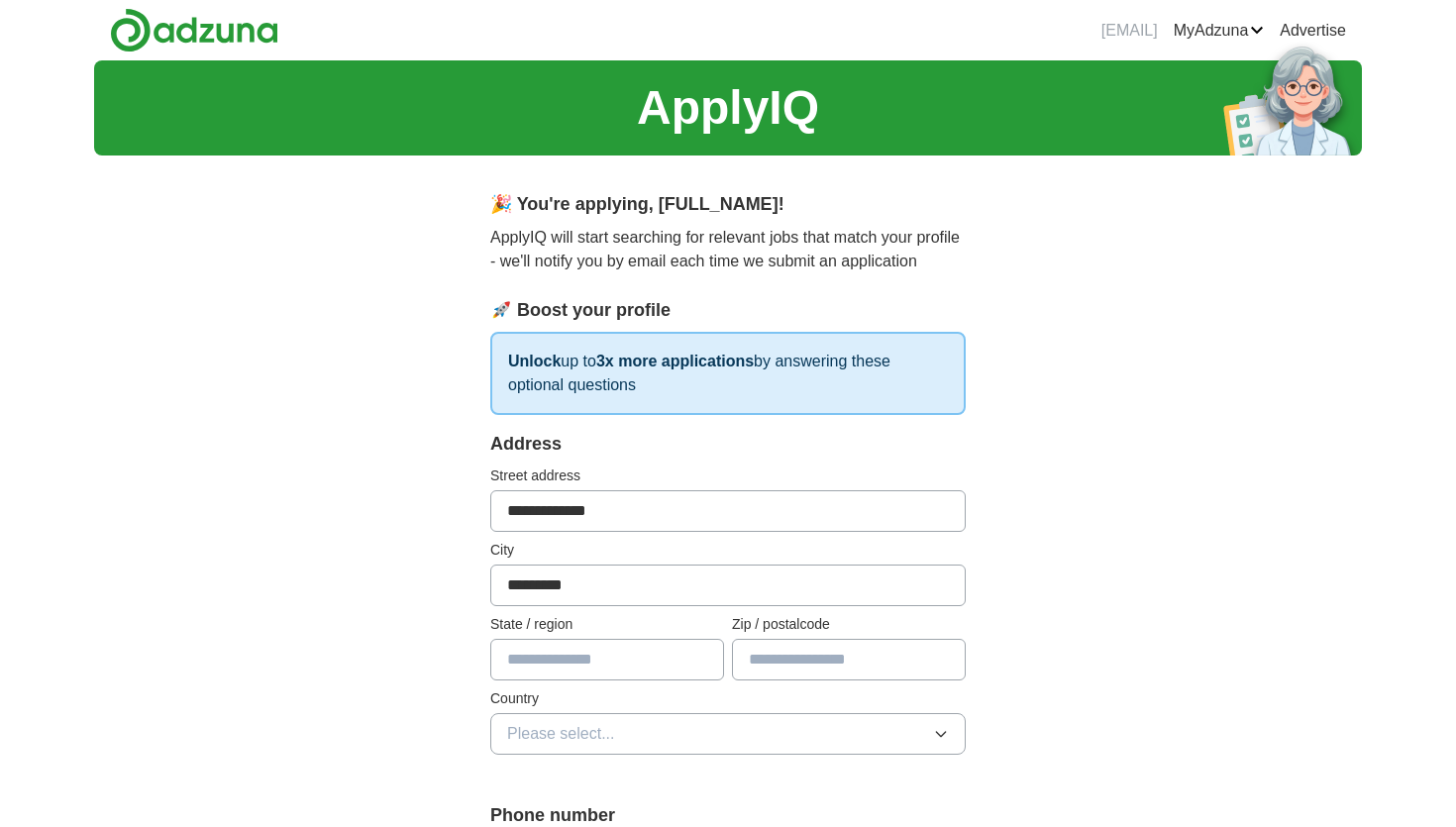type on "**" 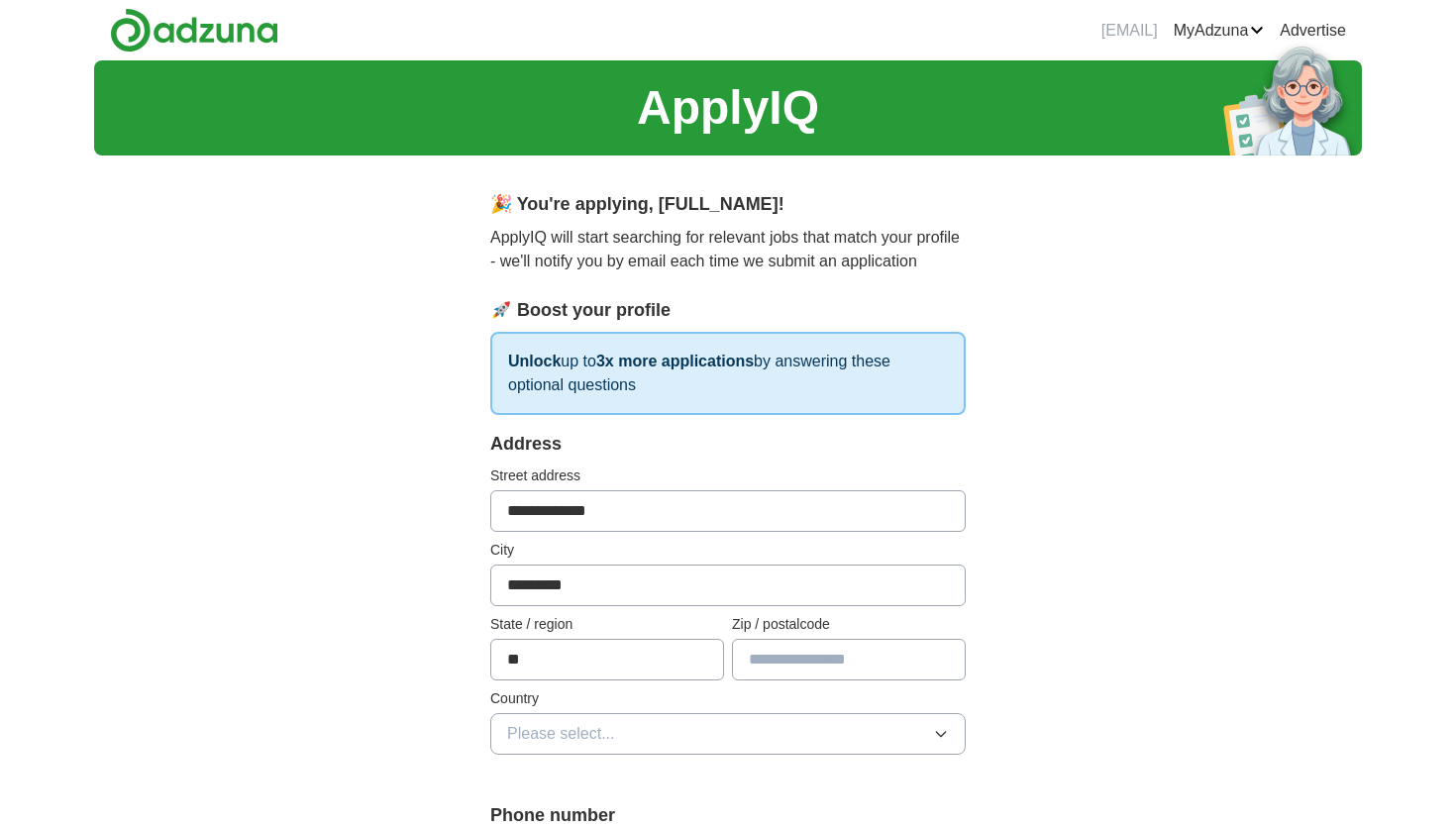 type on "*****" 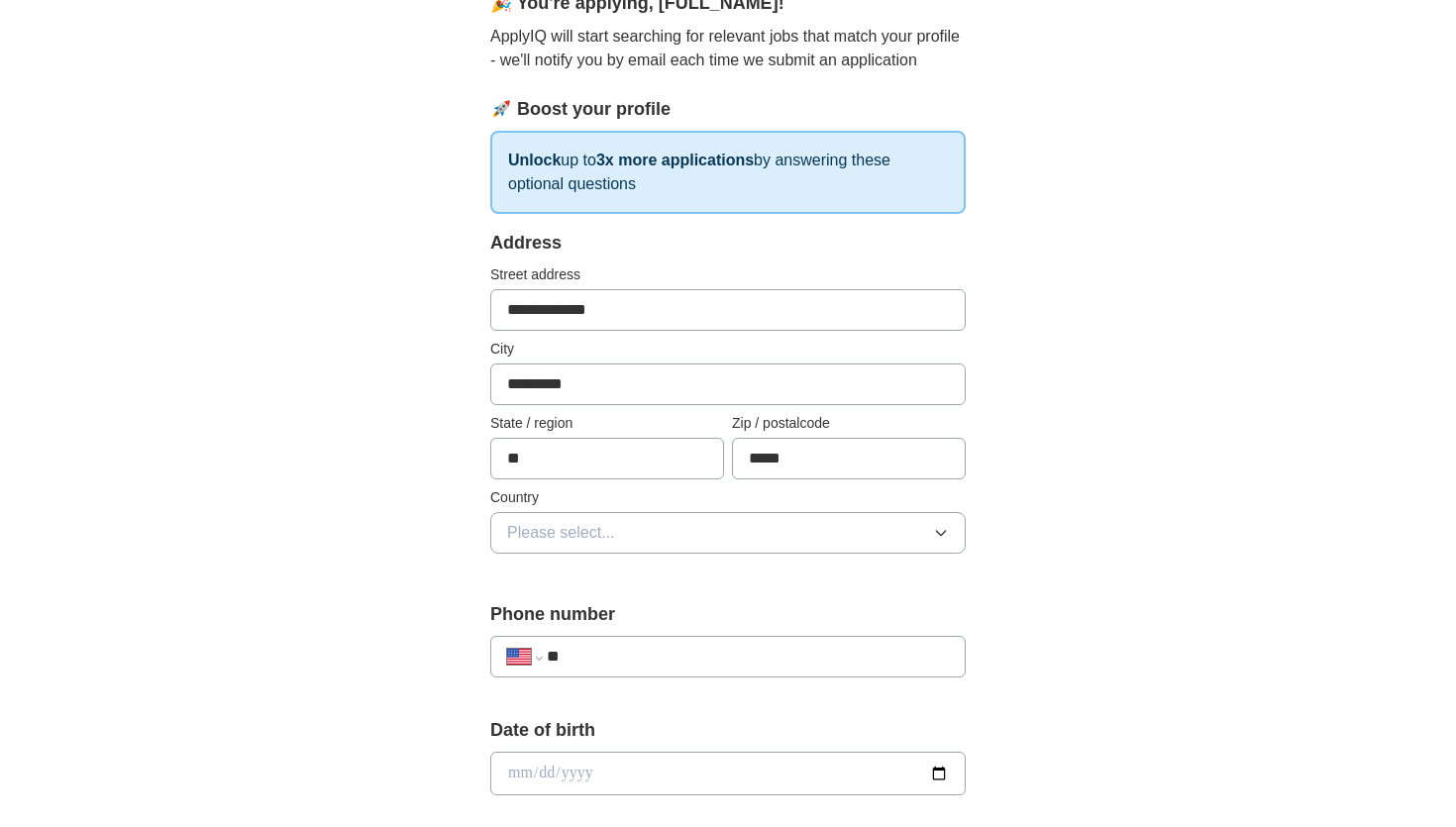 scroll, scrollTop: 213, scrollLeft: 0, axis: vertical 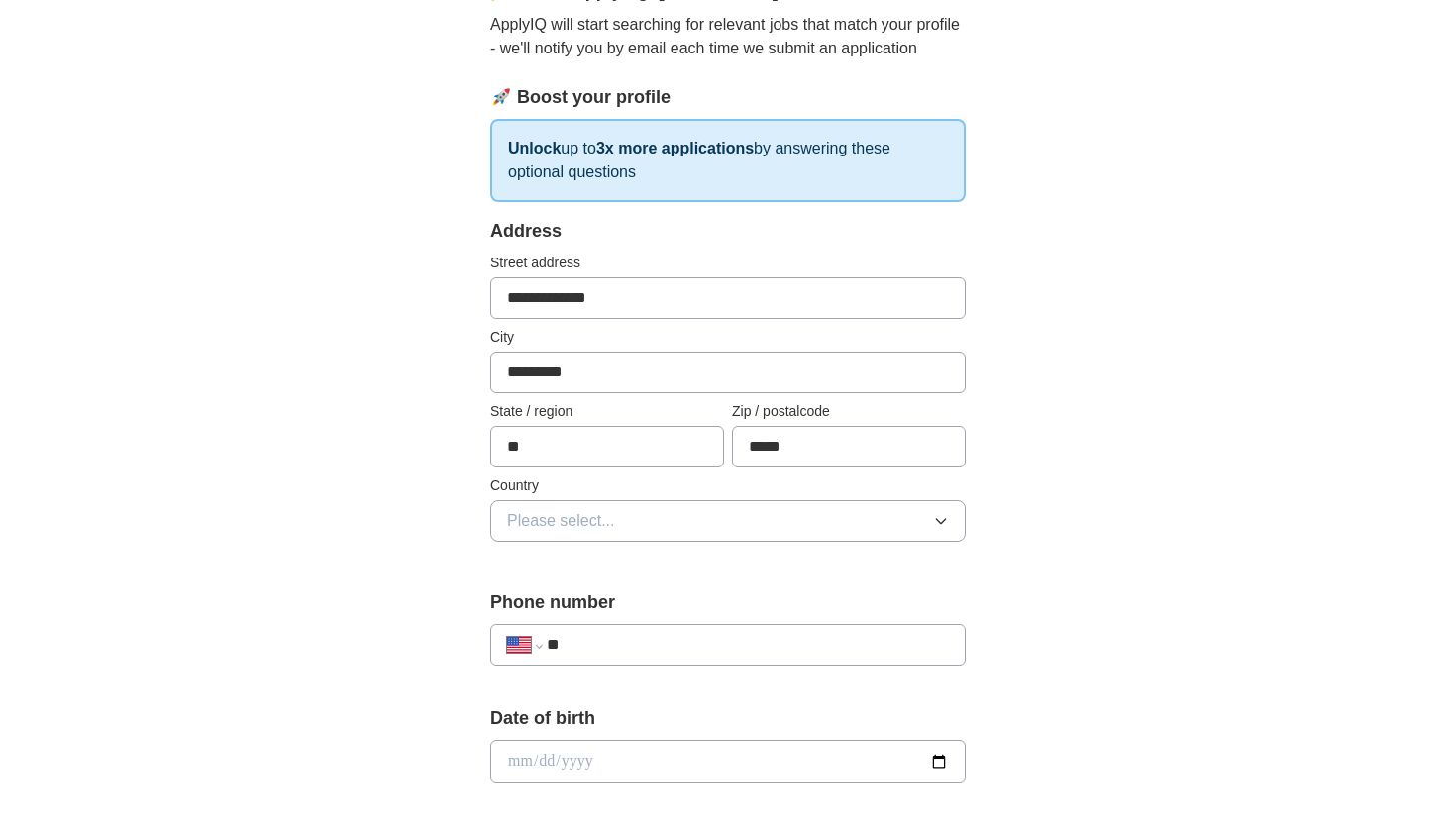 click on "Please select..." at bounding box center (728, 521) 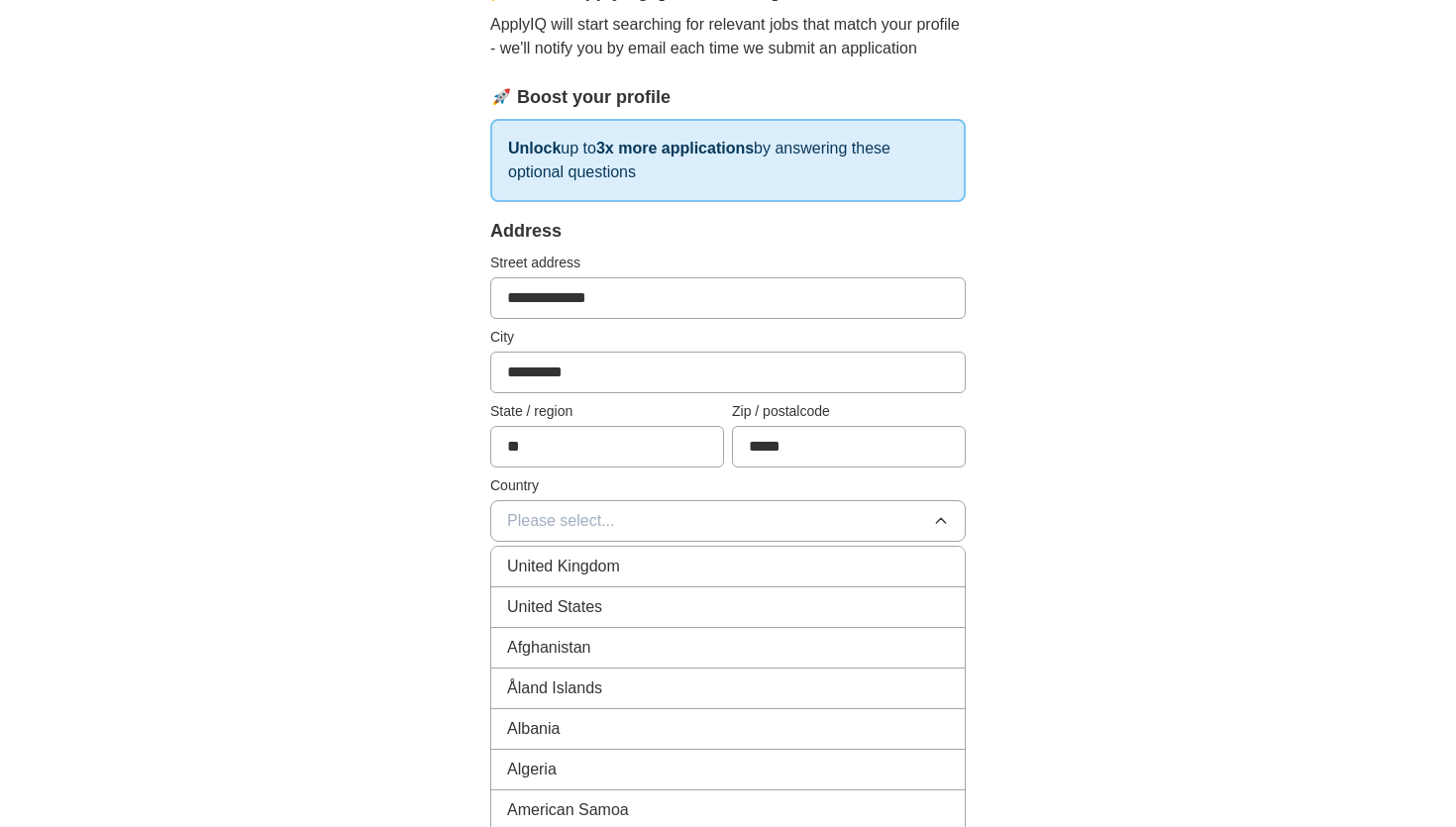 click on "United States" at bounding box center [728, 607] 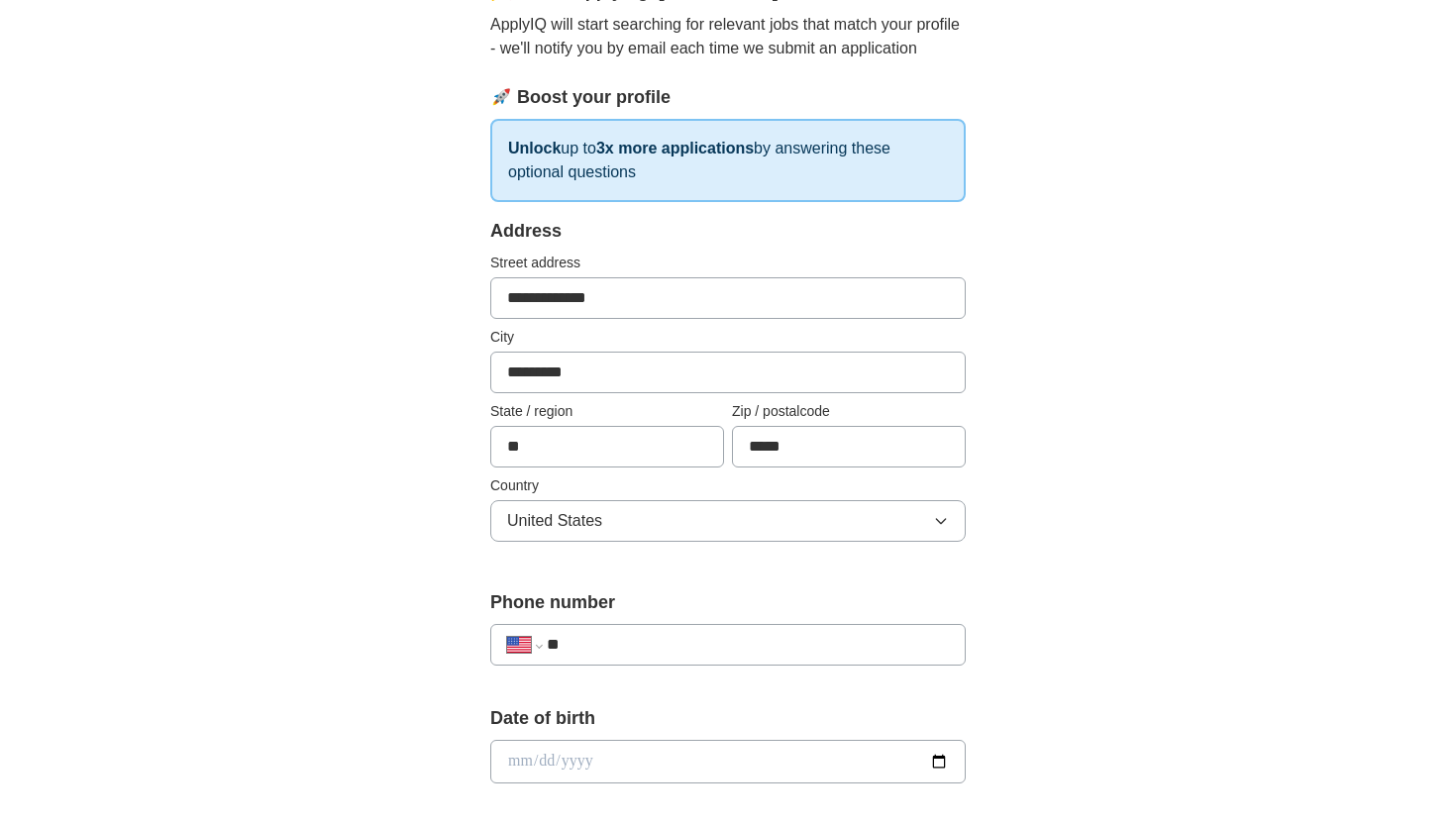 click on "**" at bounding box center [748, 645] 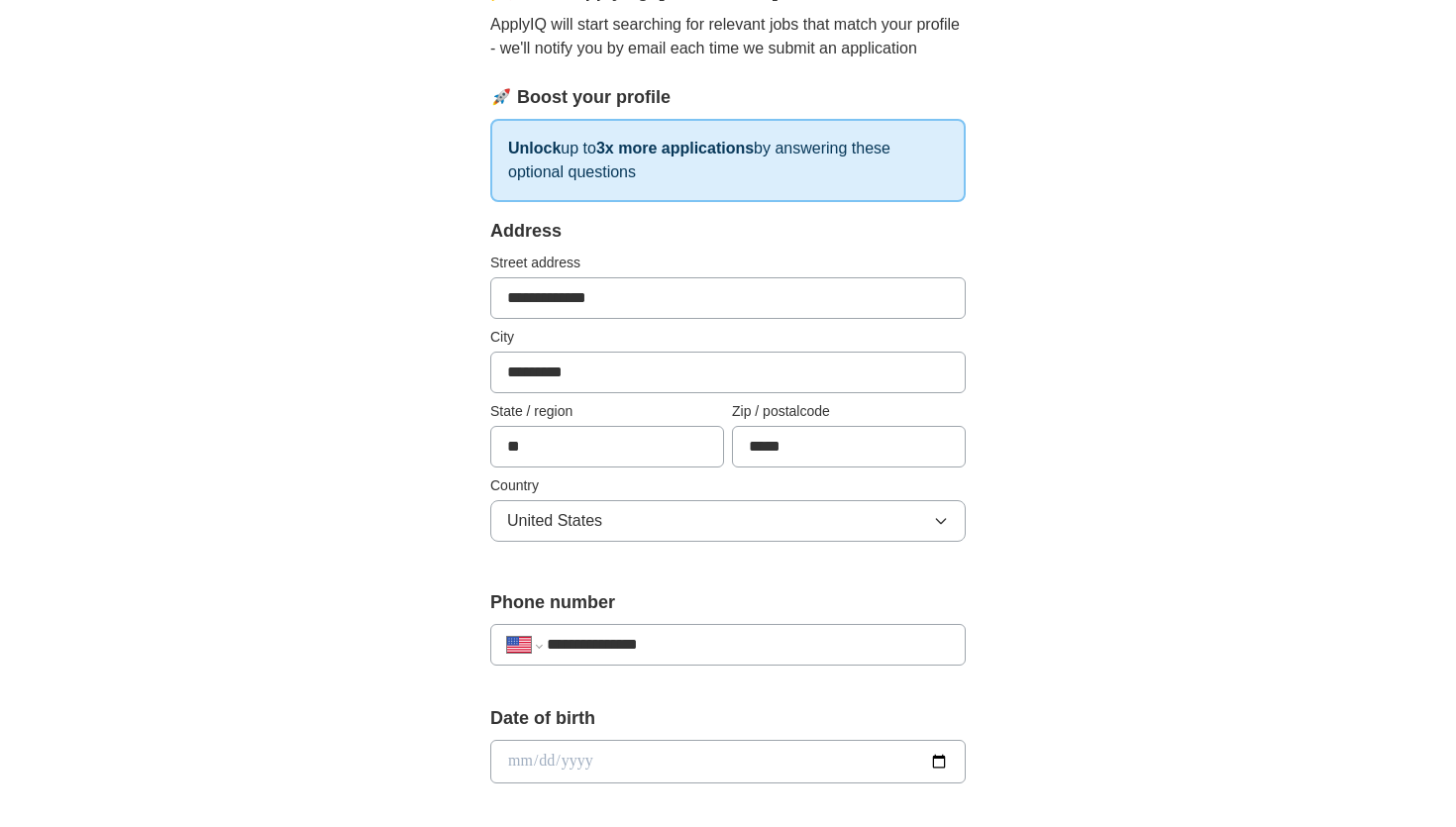 type on "**********" 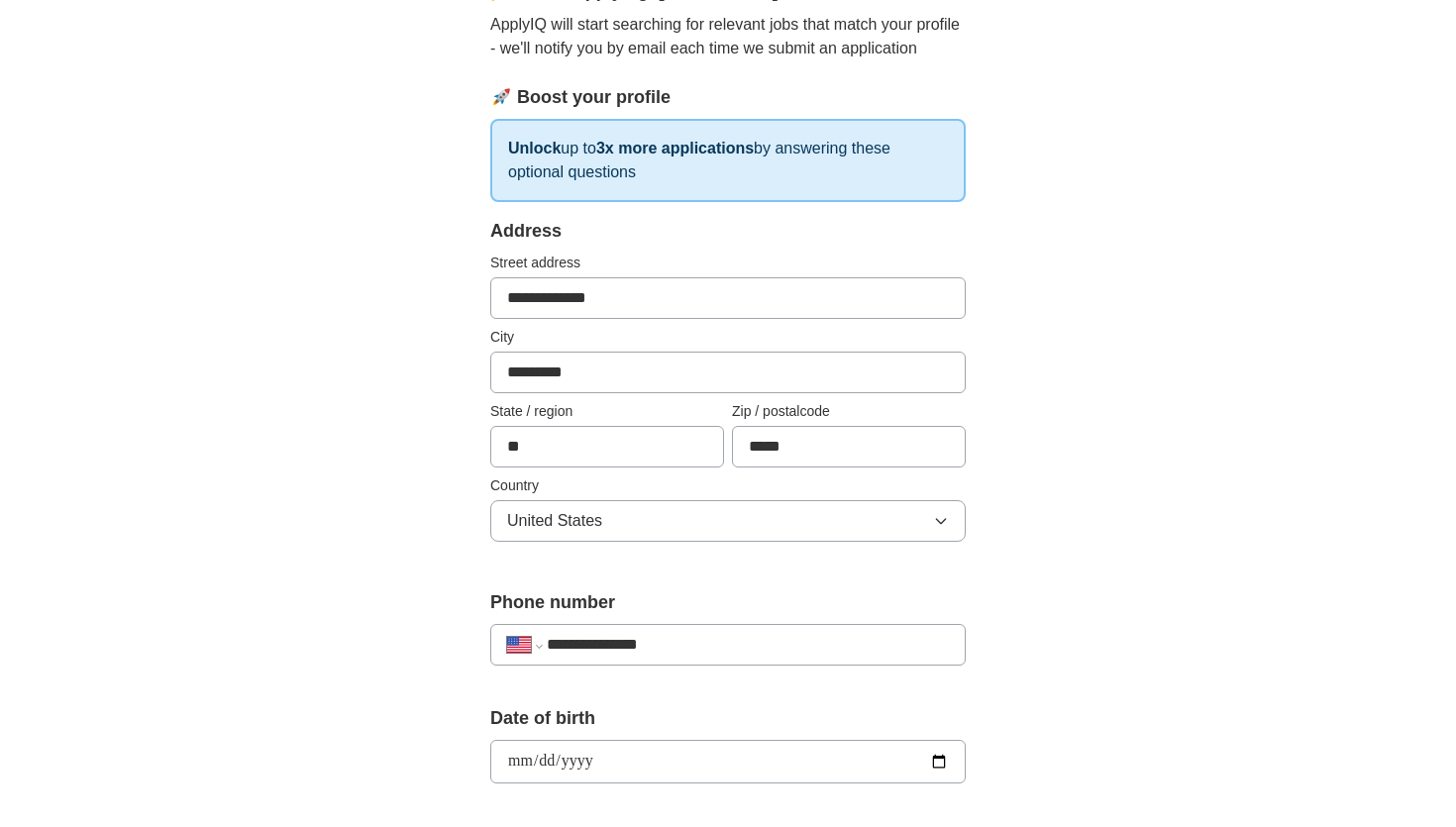 type on "**********" 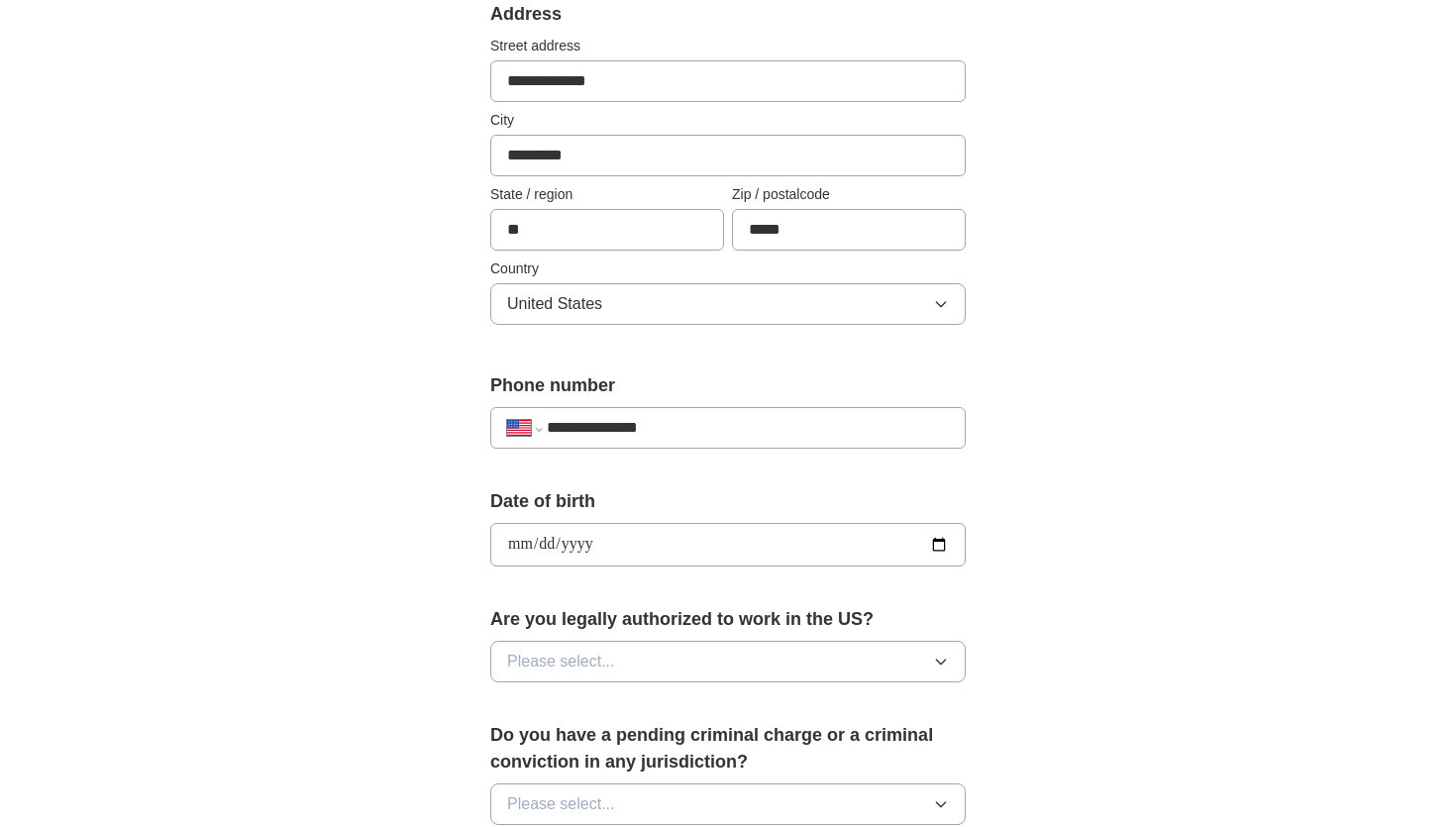 scroll, scrollTop: 437, scrollLeft: 0, axis: vertical 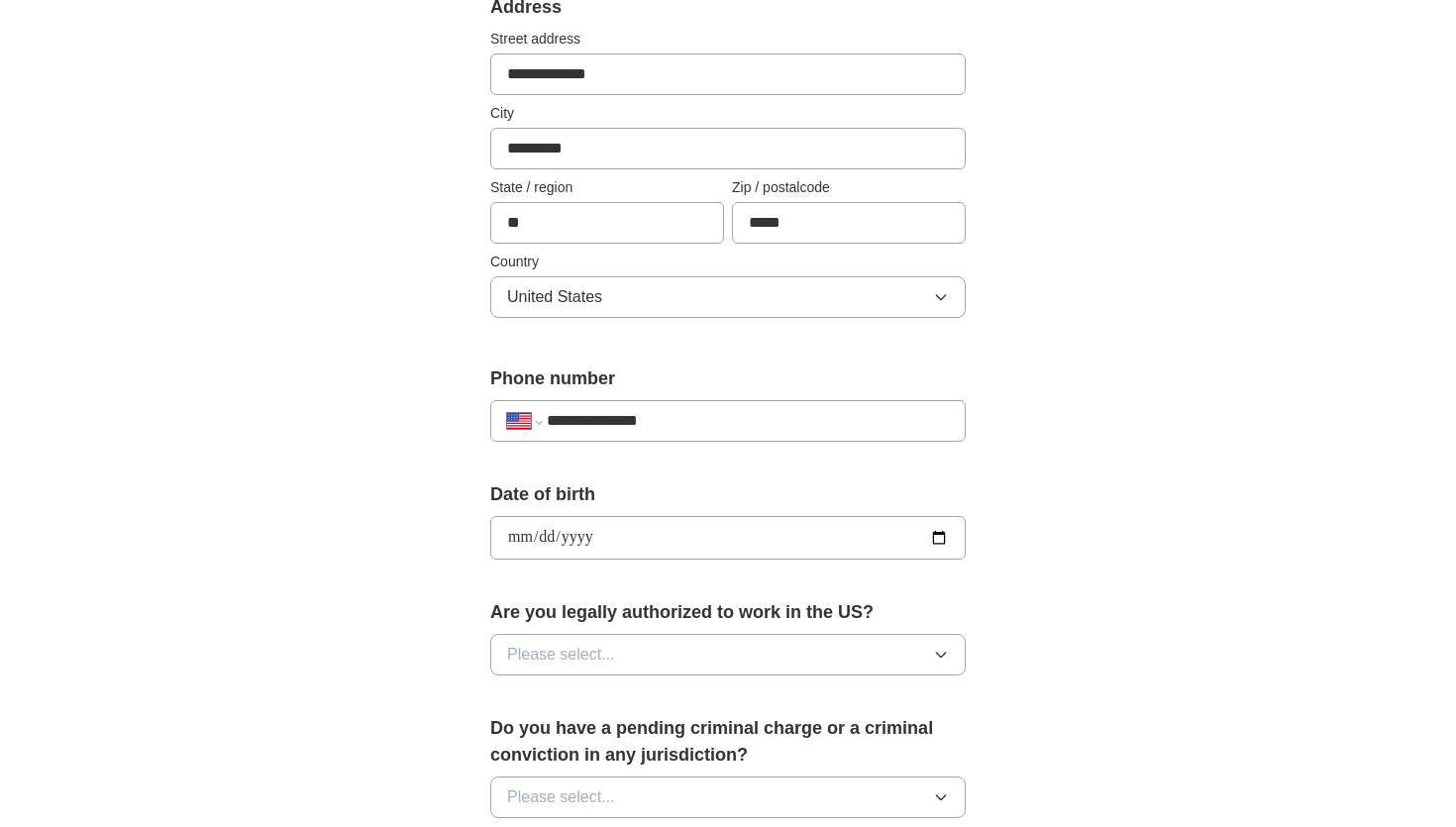 click on "Please select..." at bounding box center [728, 655] 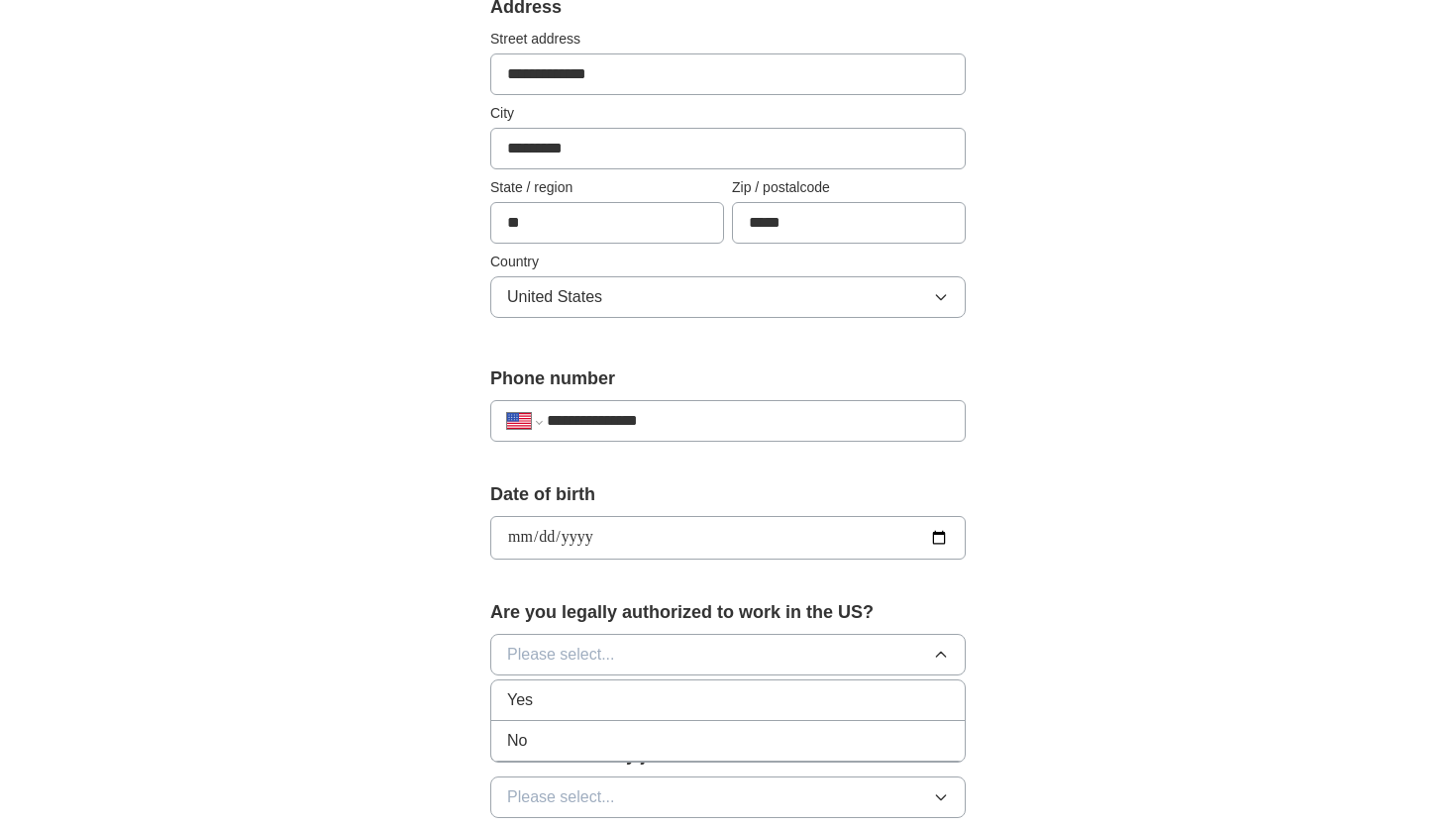 click on "Yes" at bounding box center (728, 700) 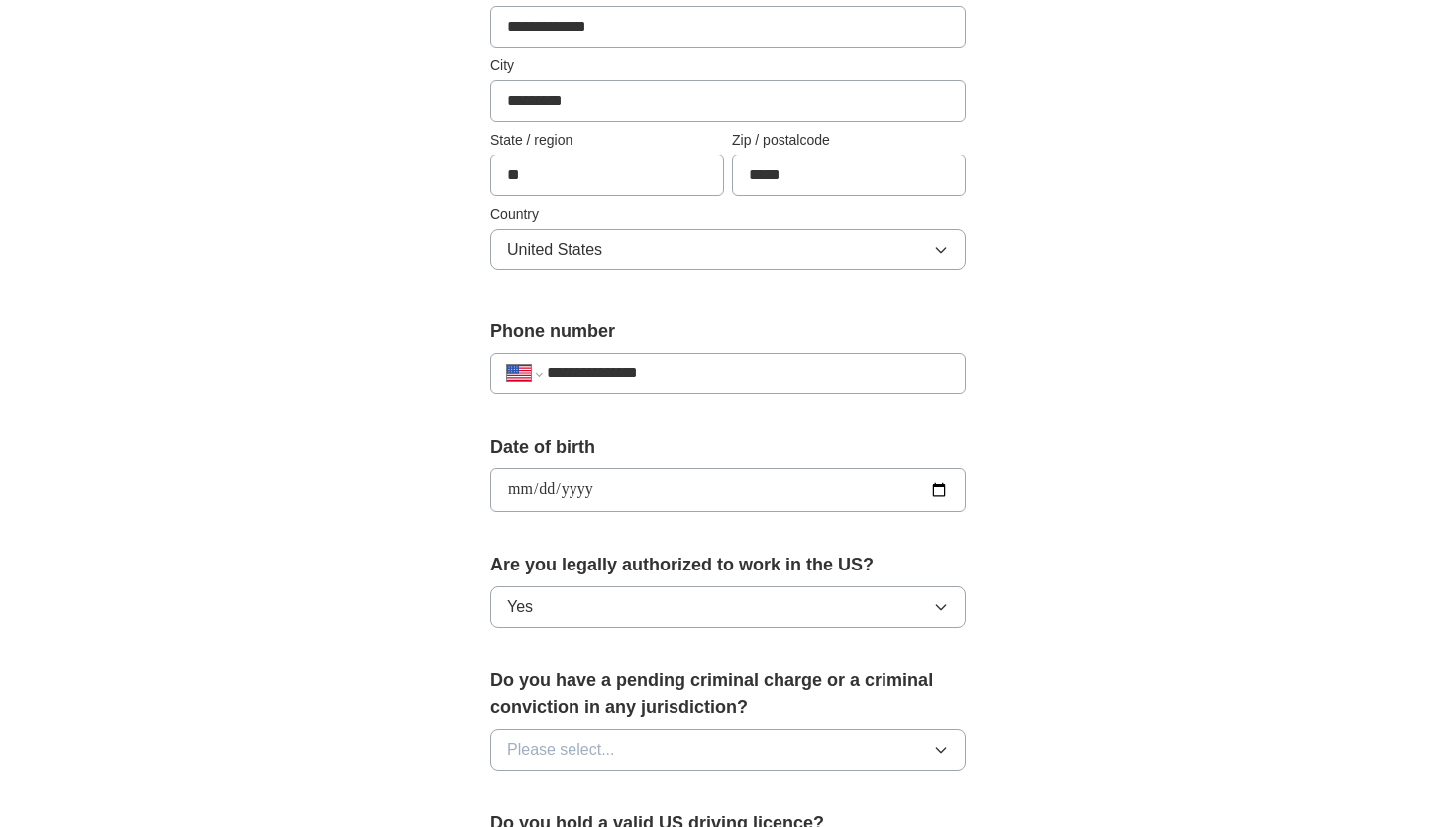 scroll, scrollTop: 497, scrollLeft: 0, axis: vertical 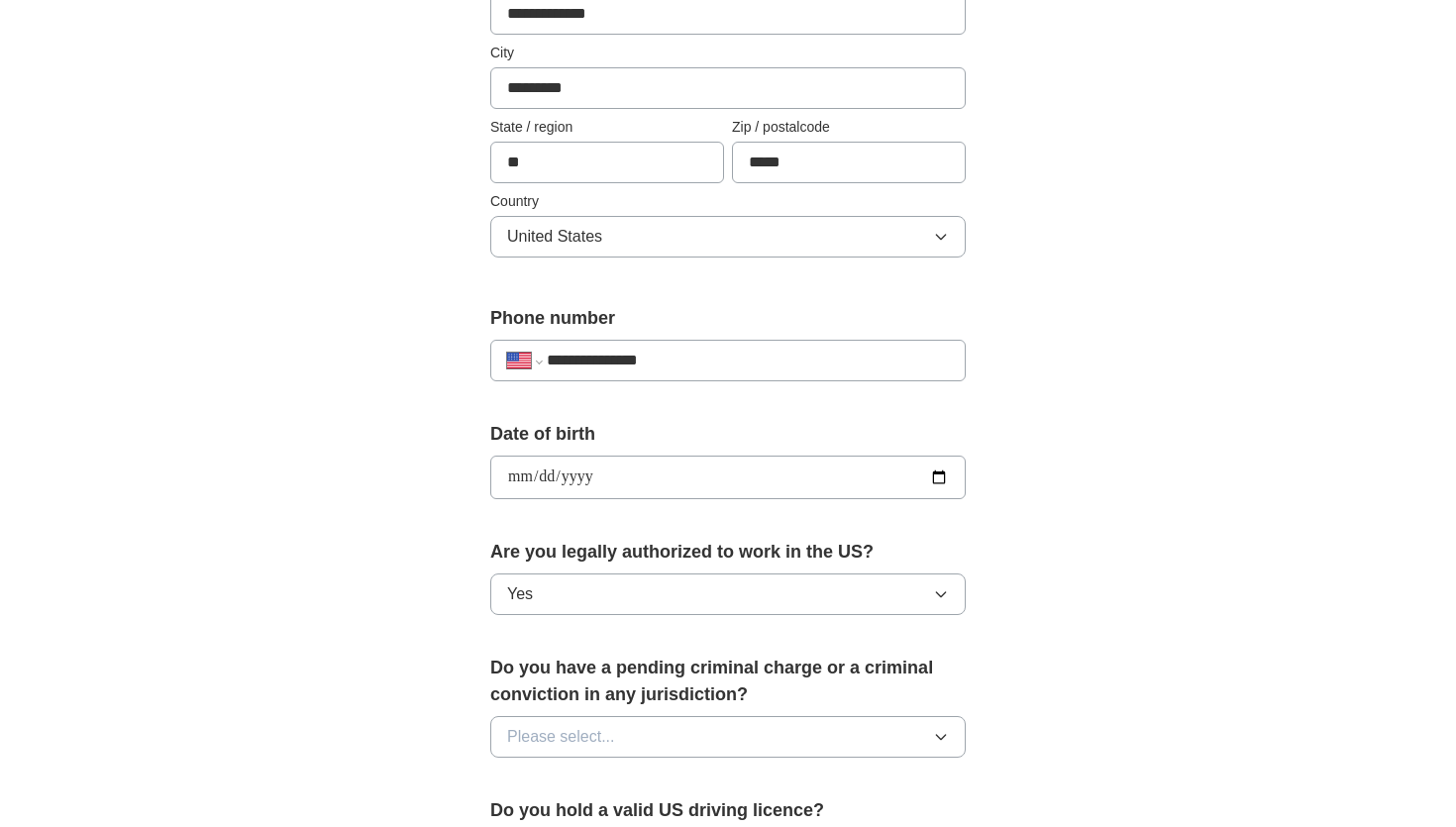 click on "Please select..." at bounding box center [728, 737] 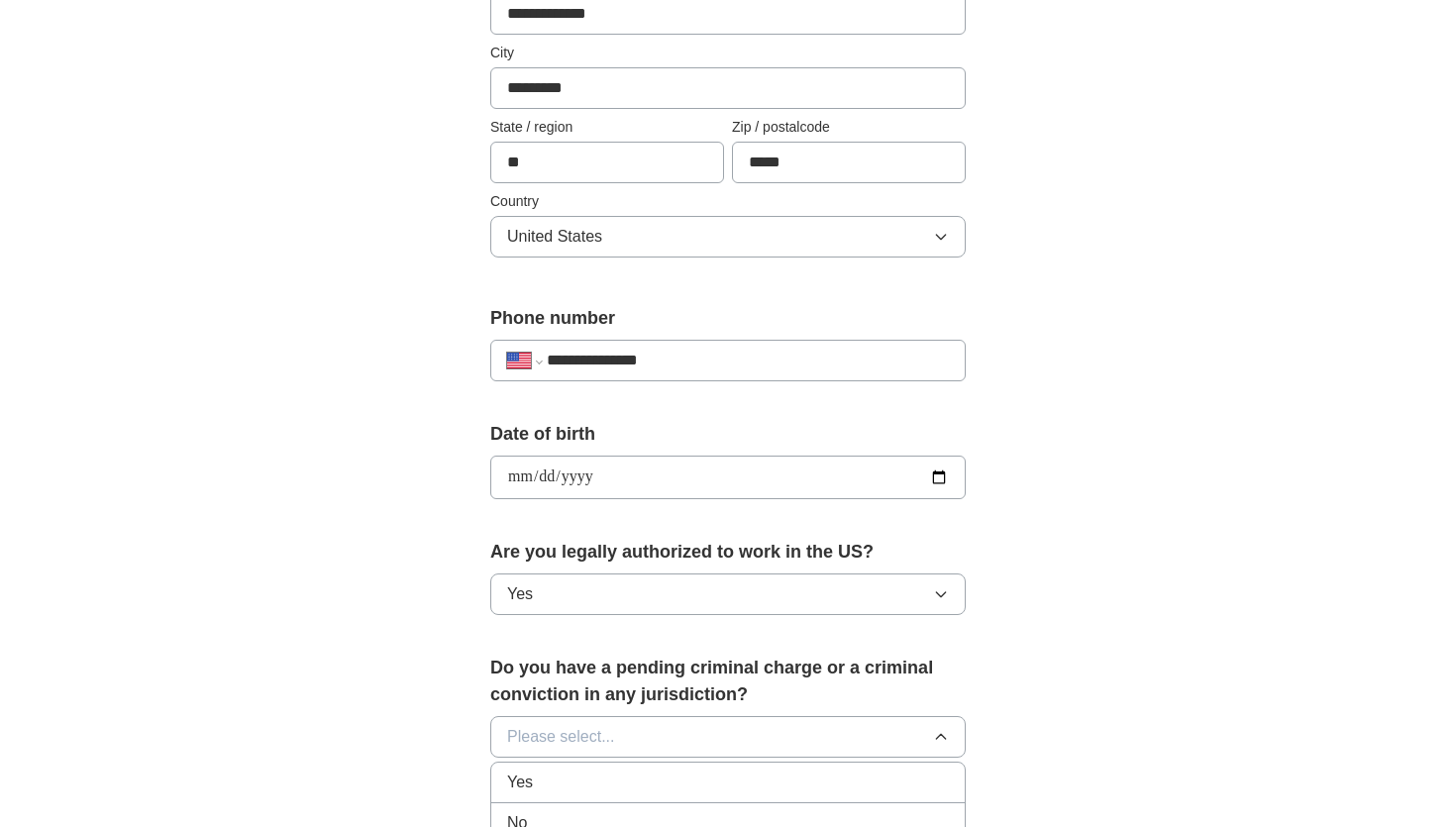 click on "No" at bounding box center [728, 823] 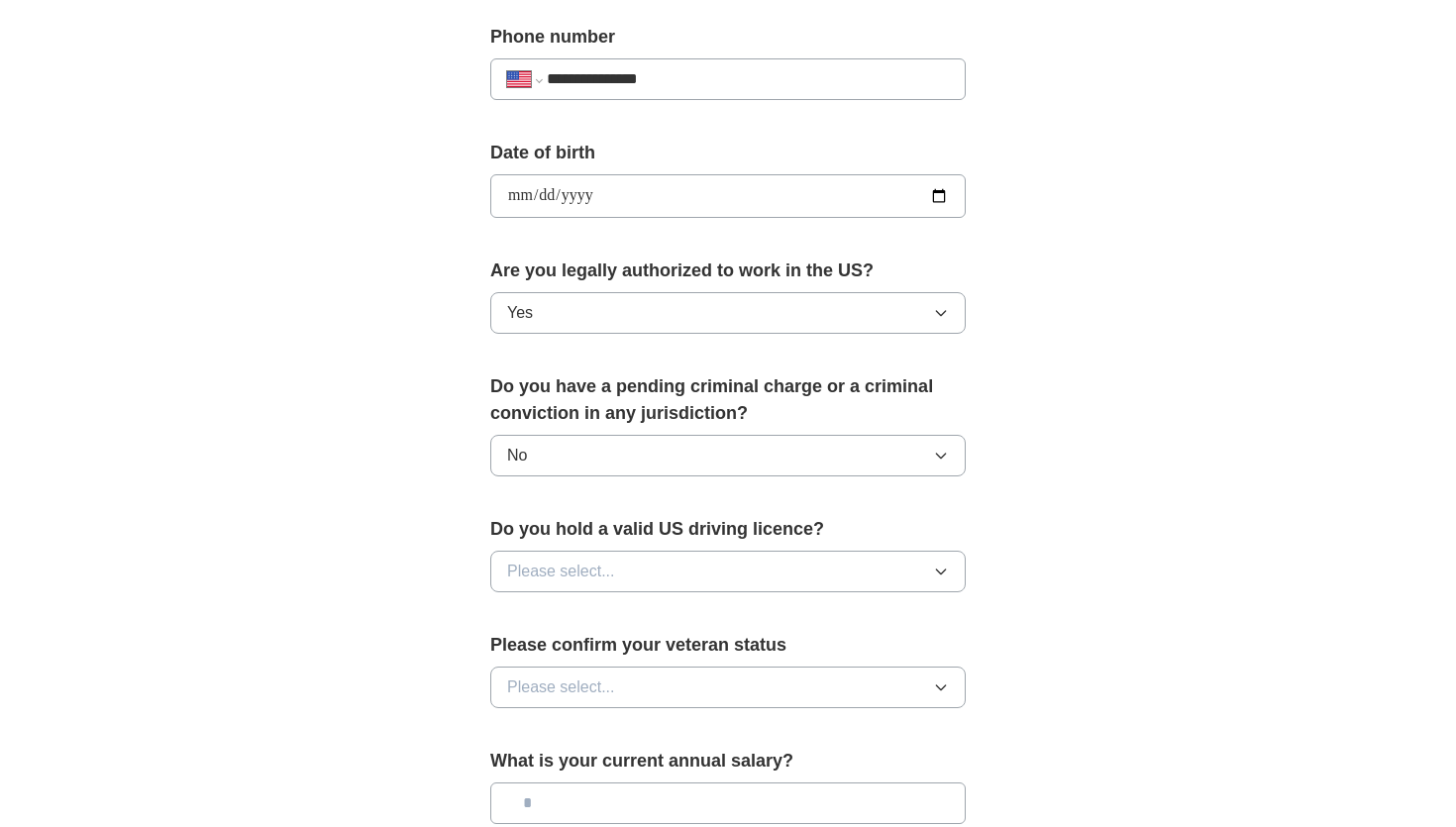 scroll, scrollTop: 780, scrollLeft: 0, axis: vertical 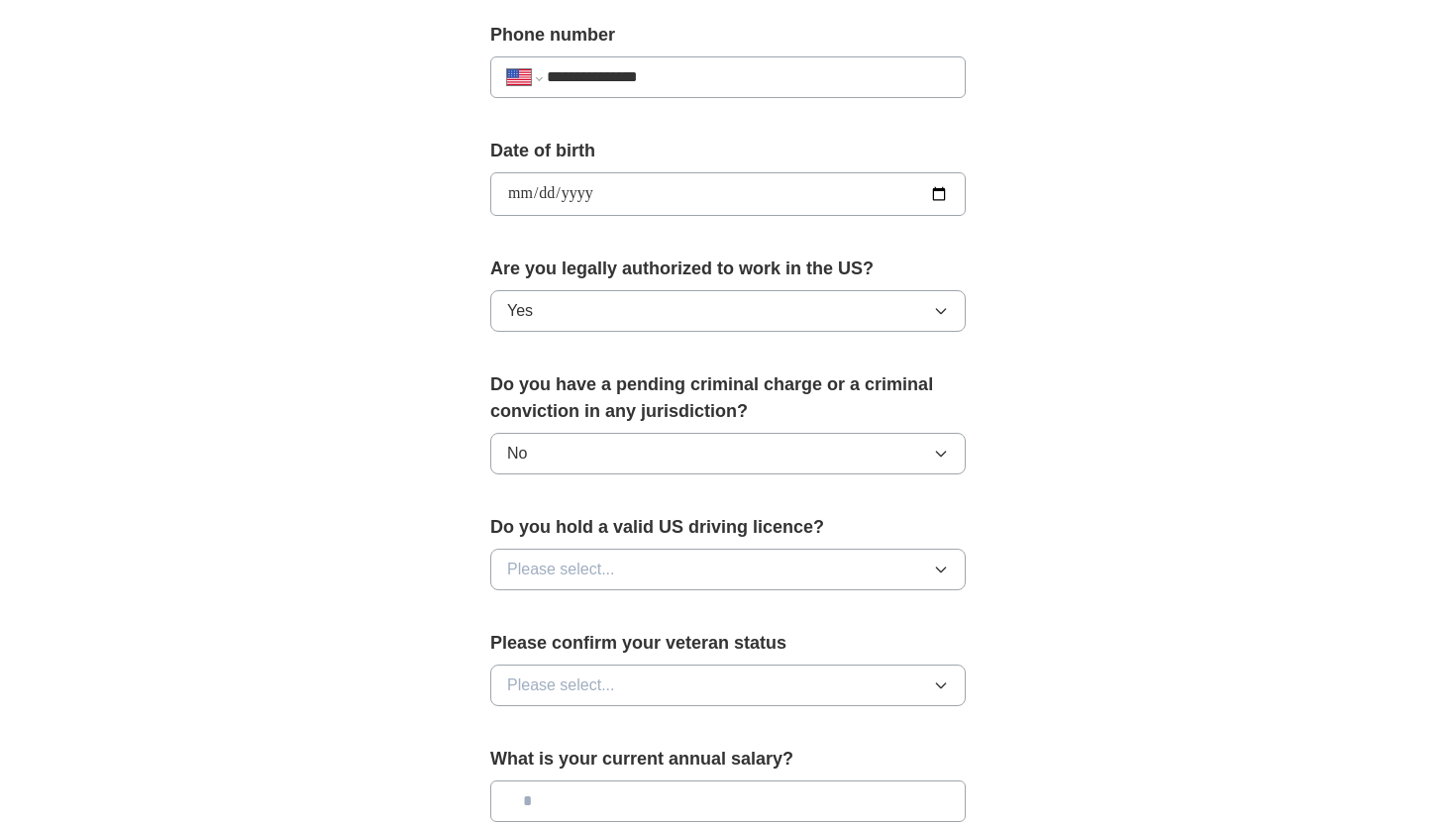 click on "Please select..." at bounding box center [728, 569] 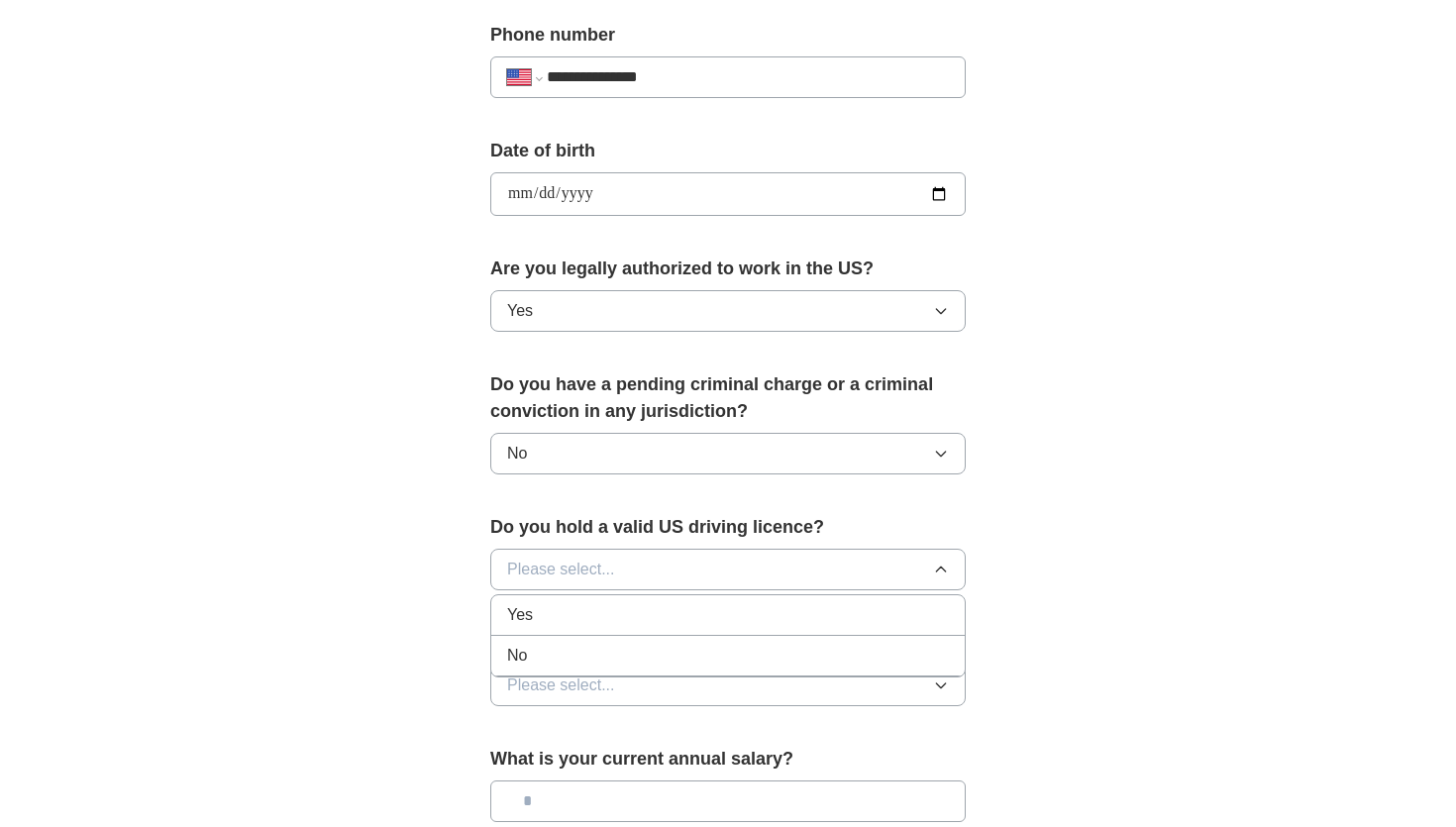 click on "Yes" at bounding box center (728, 615) 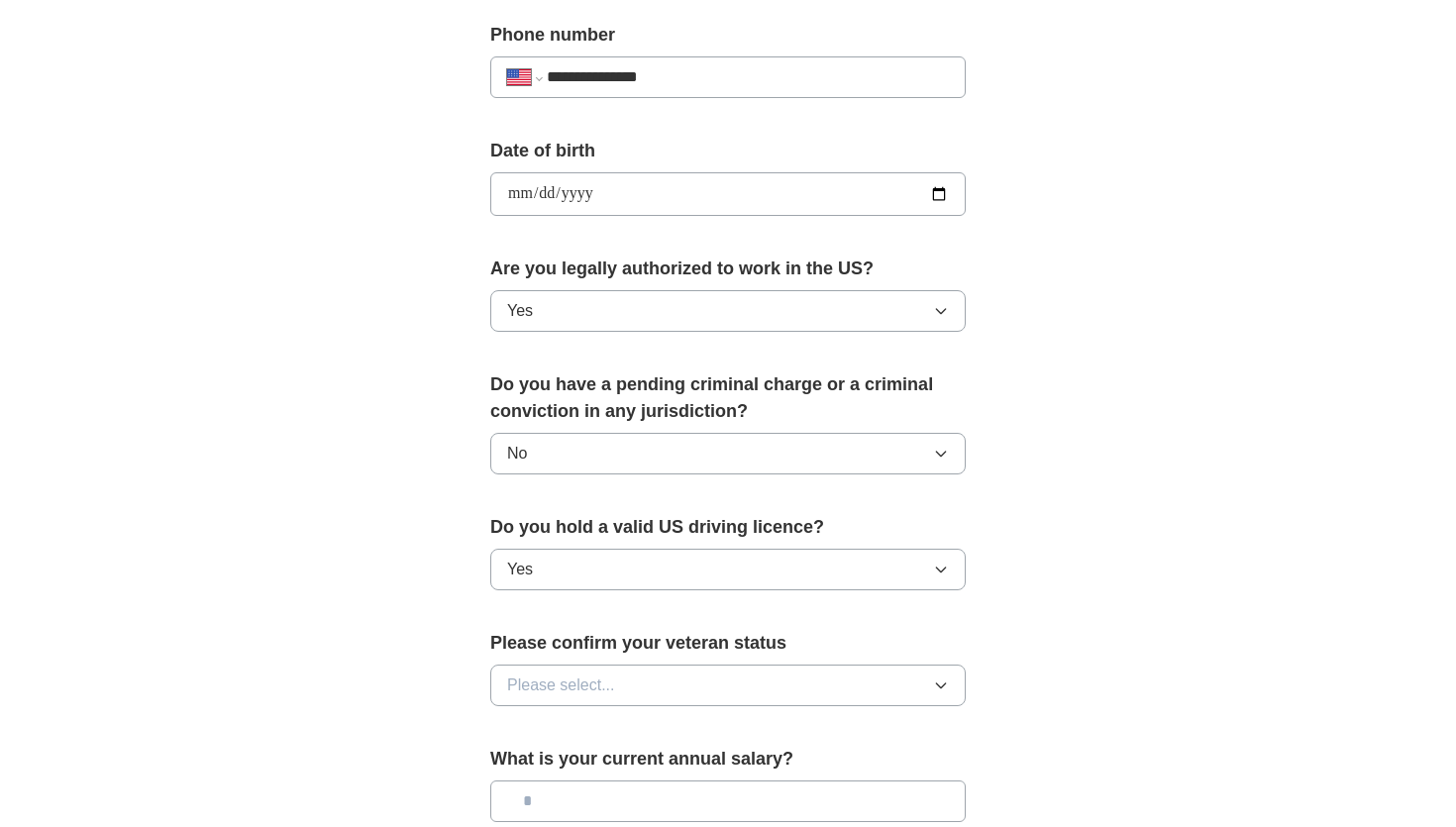 click on "Please select..." at bounding box center (728, 685) 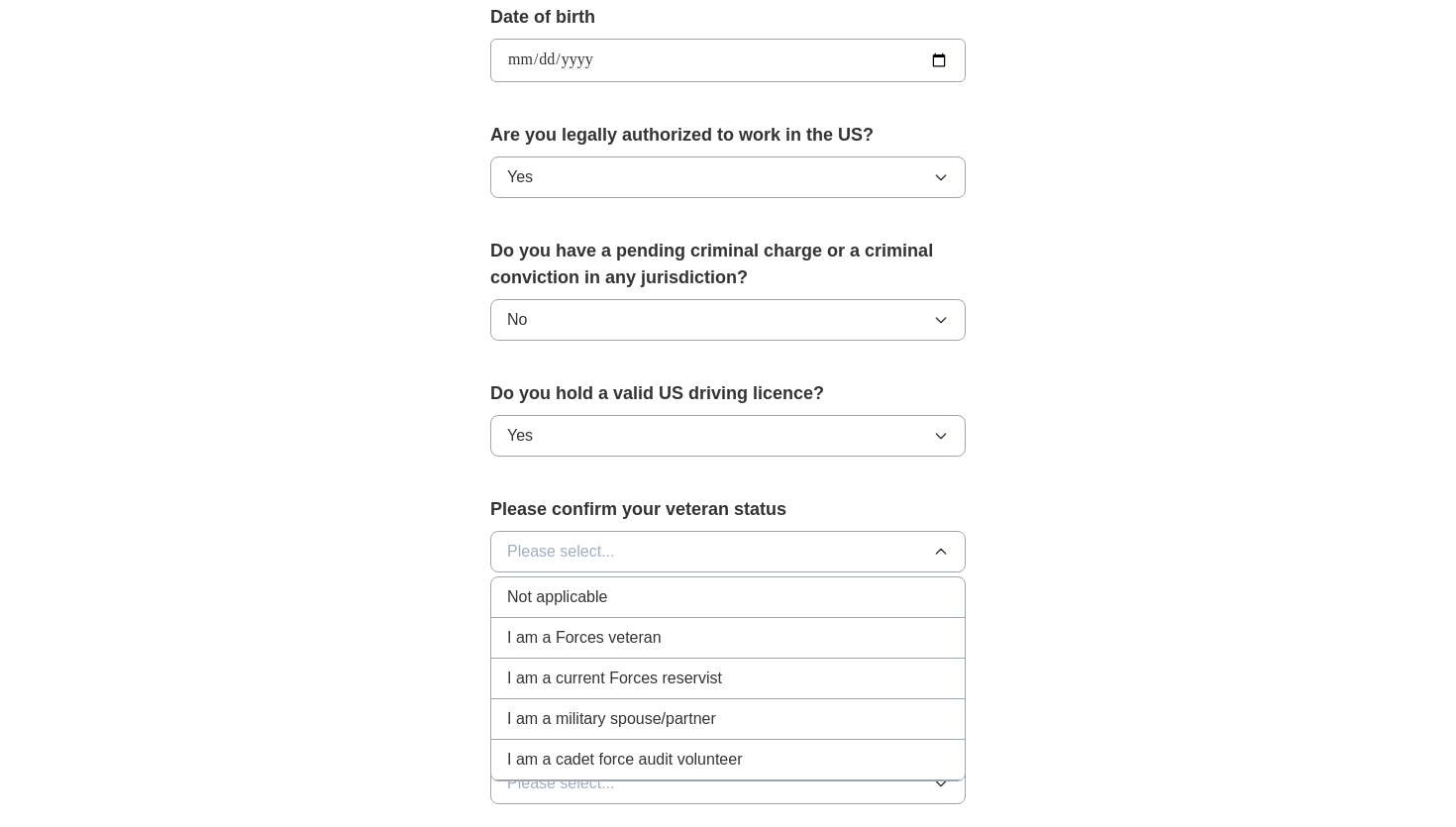 scroll, scrollTop: 921, scrollLeft: 0, axis: vertical 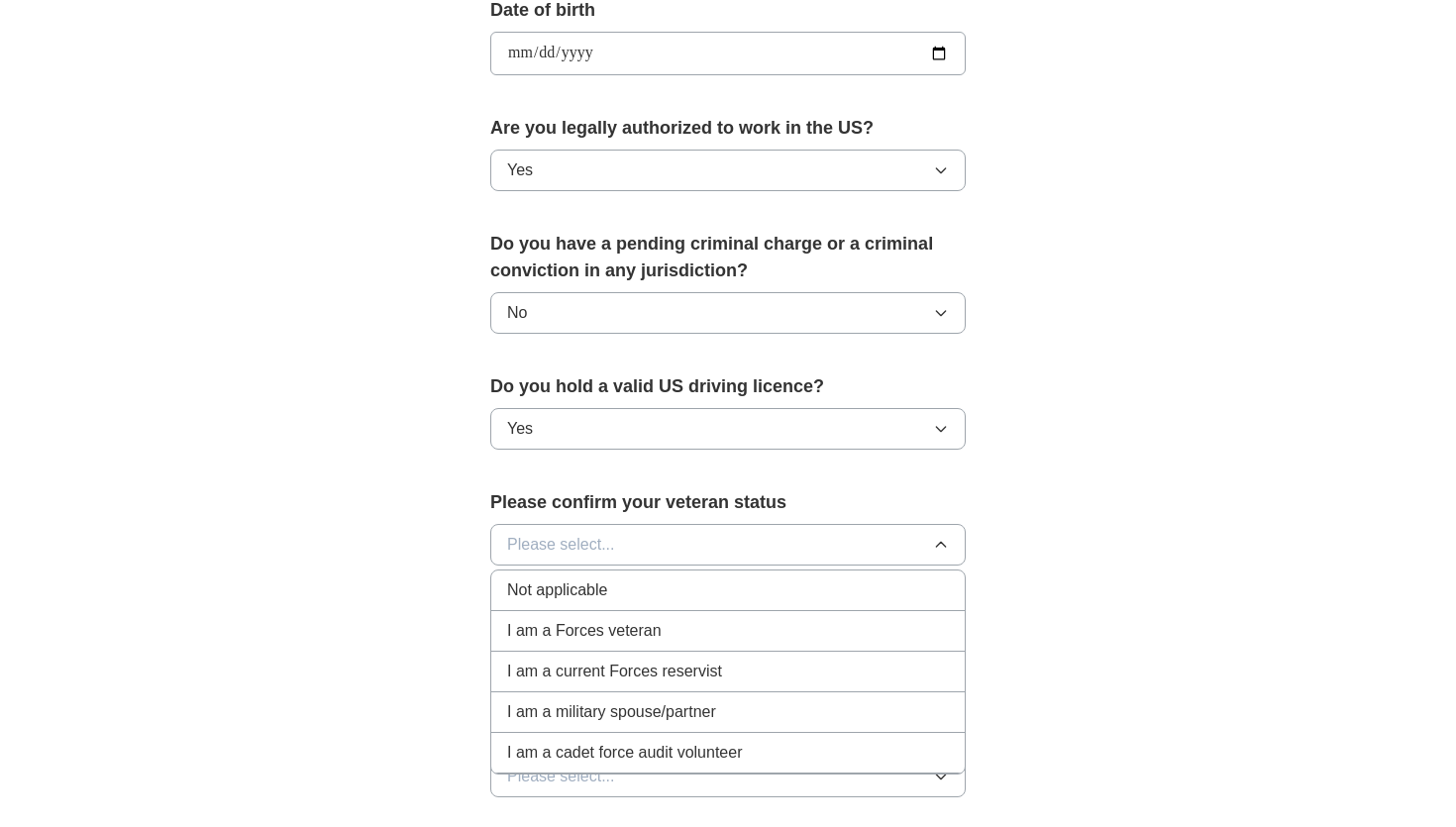click on "Not applicable" at bounding box center (728, 590) 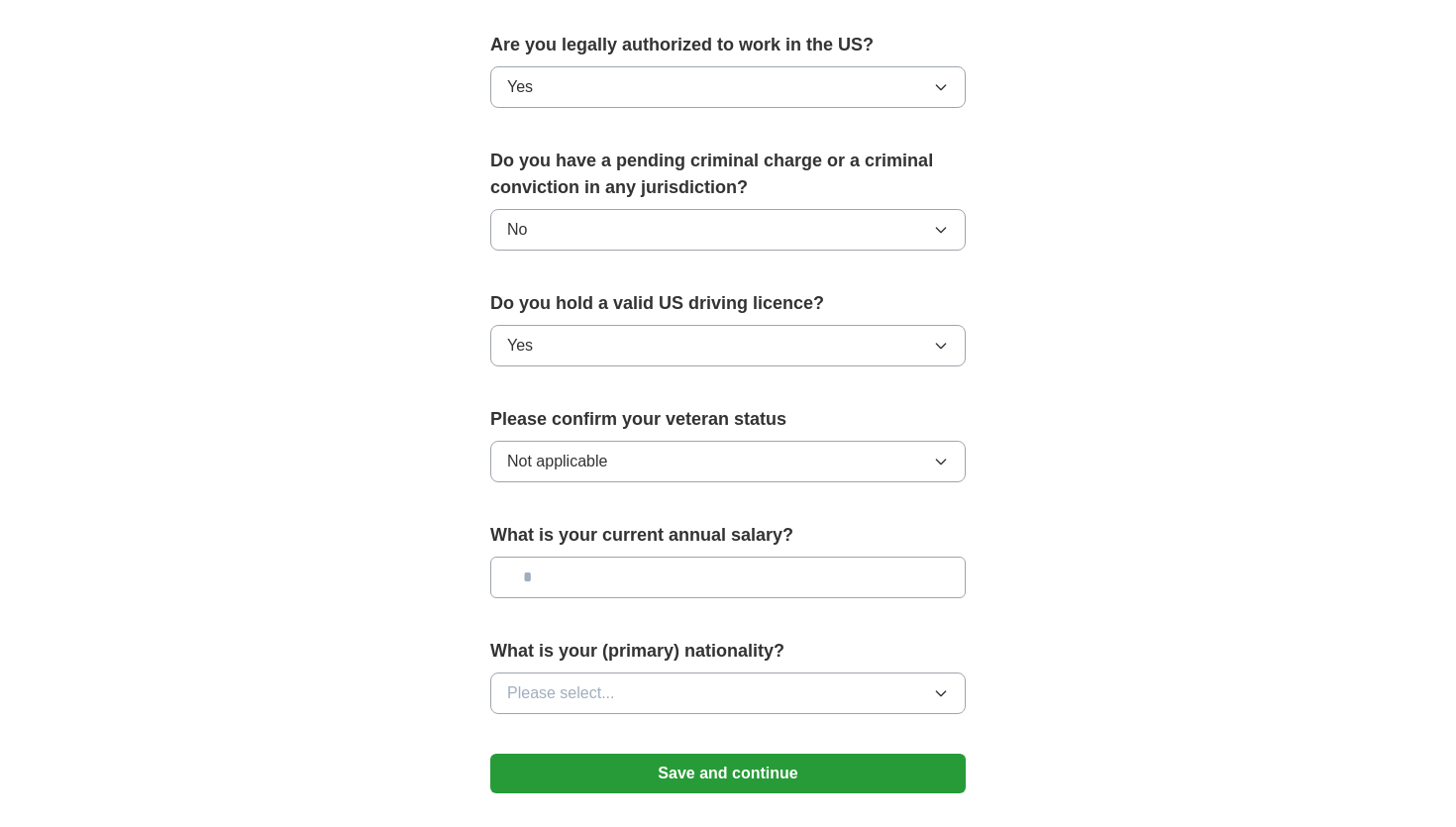 scroll, scrollTop: 1010, scrollLeft: 0, axis: vertical 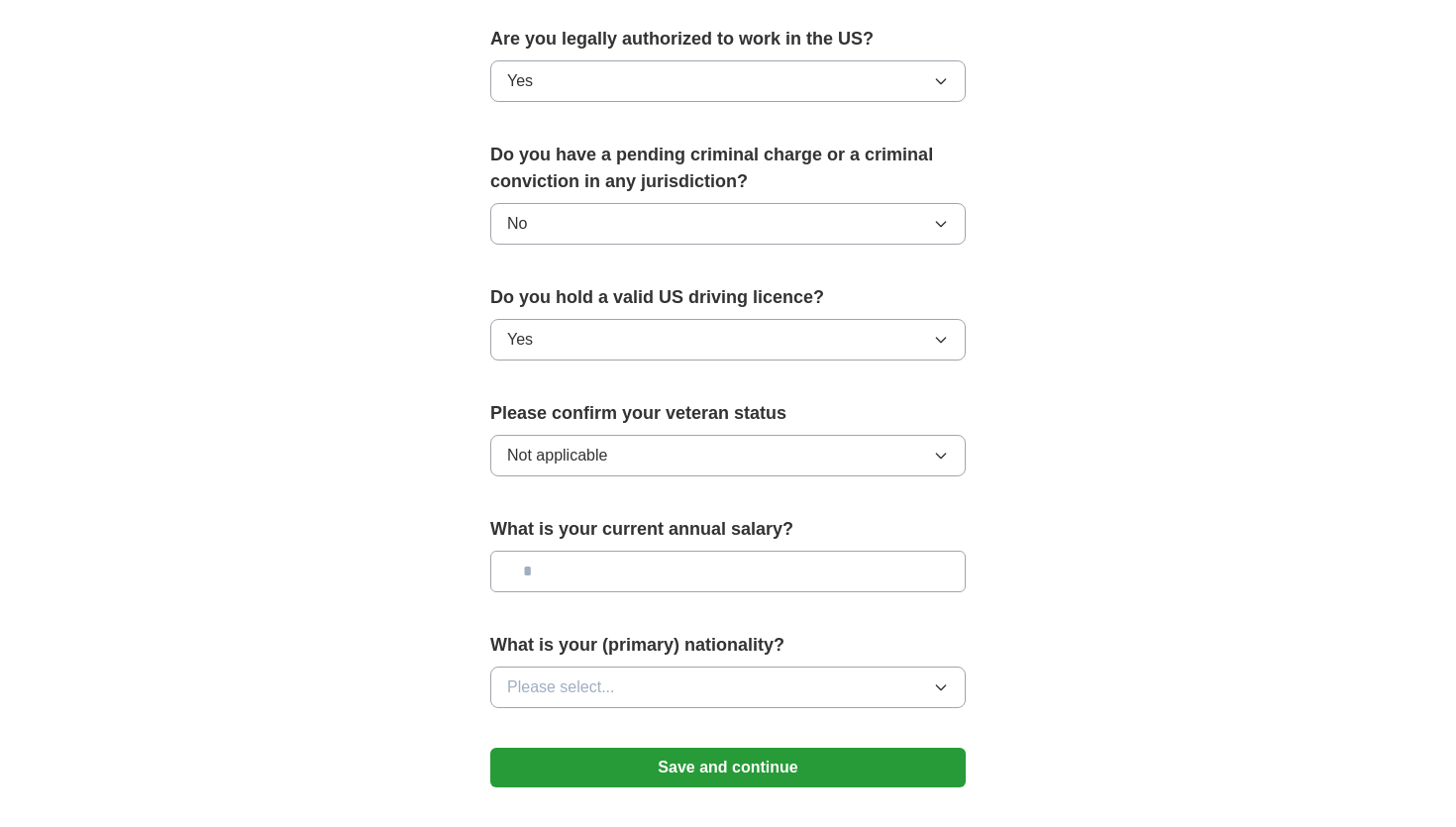 click at bounding box center (728, 571) 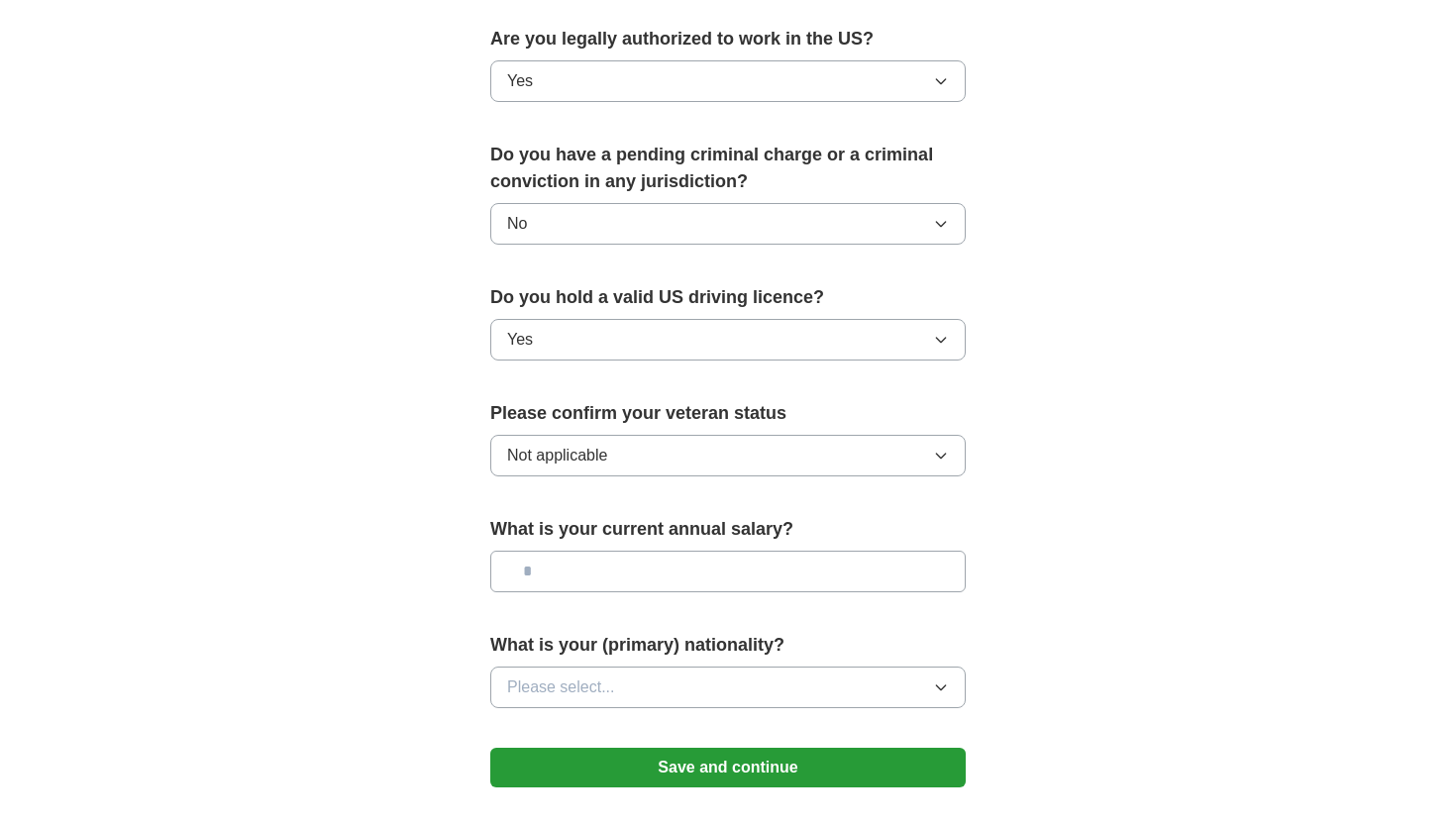 click on "Please select..." at bounding box center (728, 687) 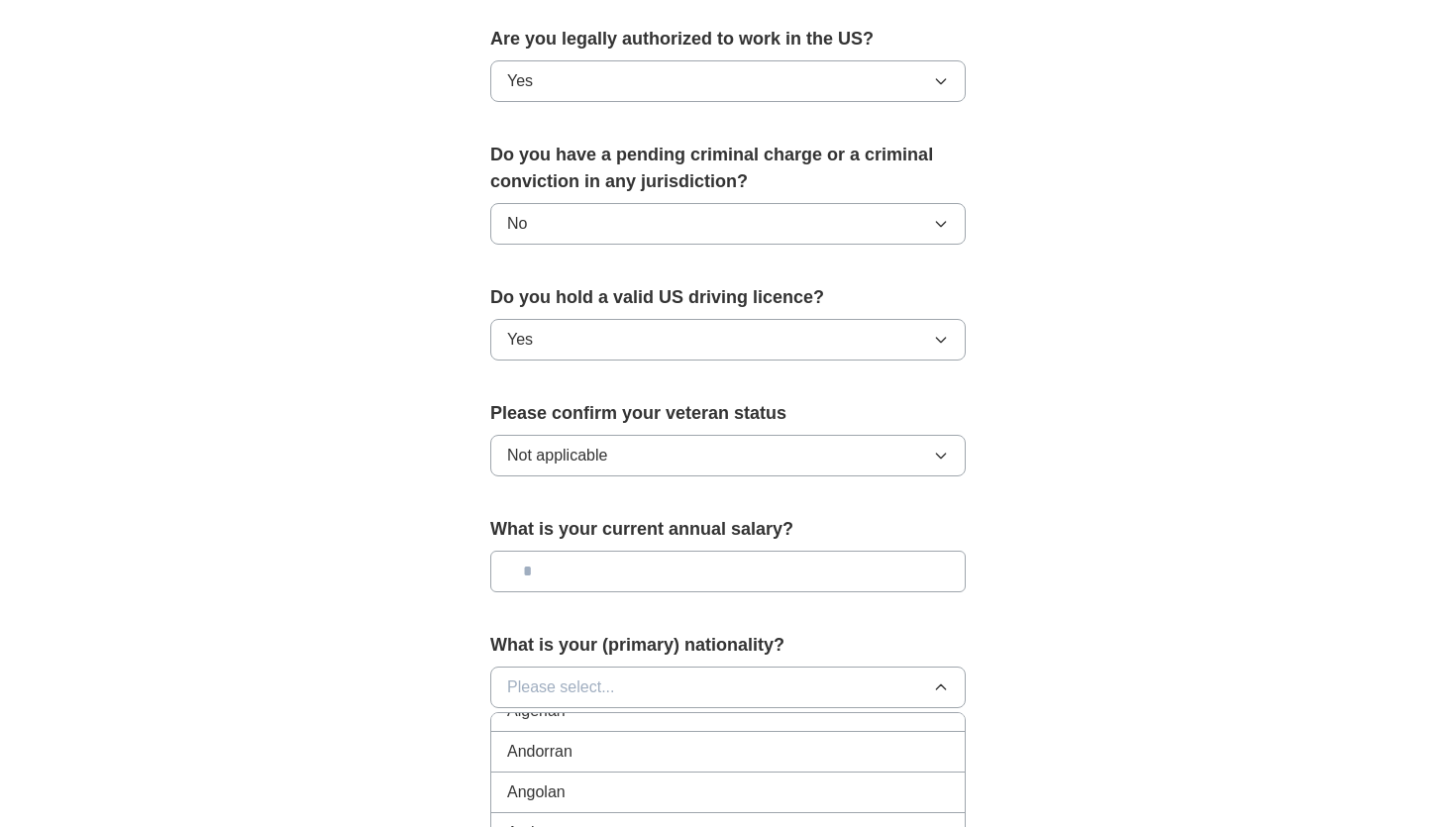 scroll, scrollTop: 212, scrollLeft: 0, axis: vertical 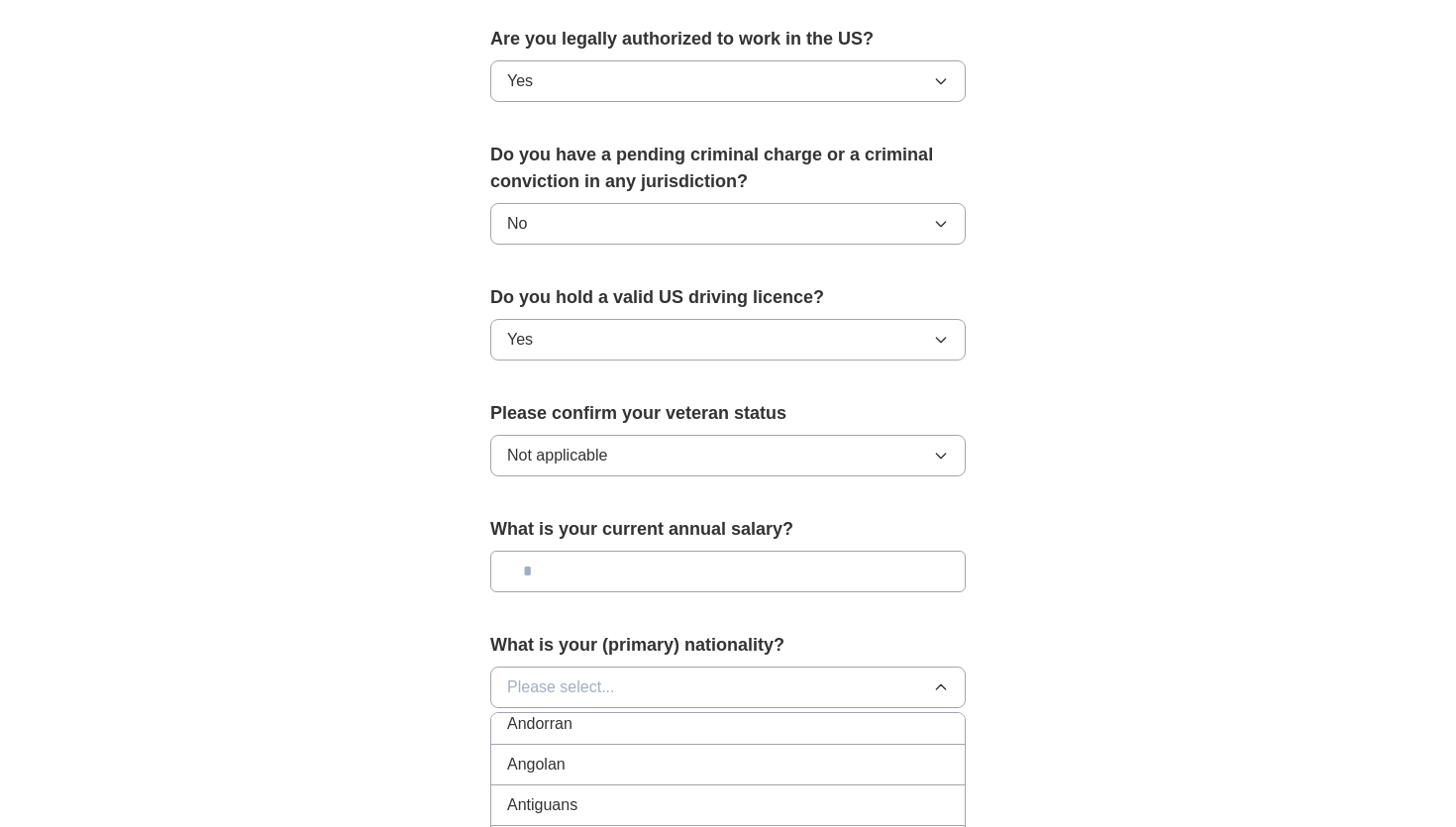 type 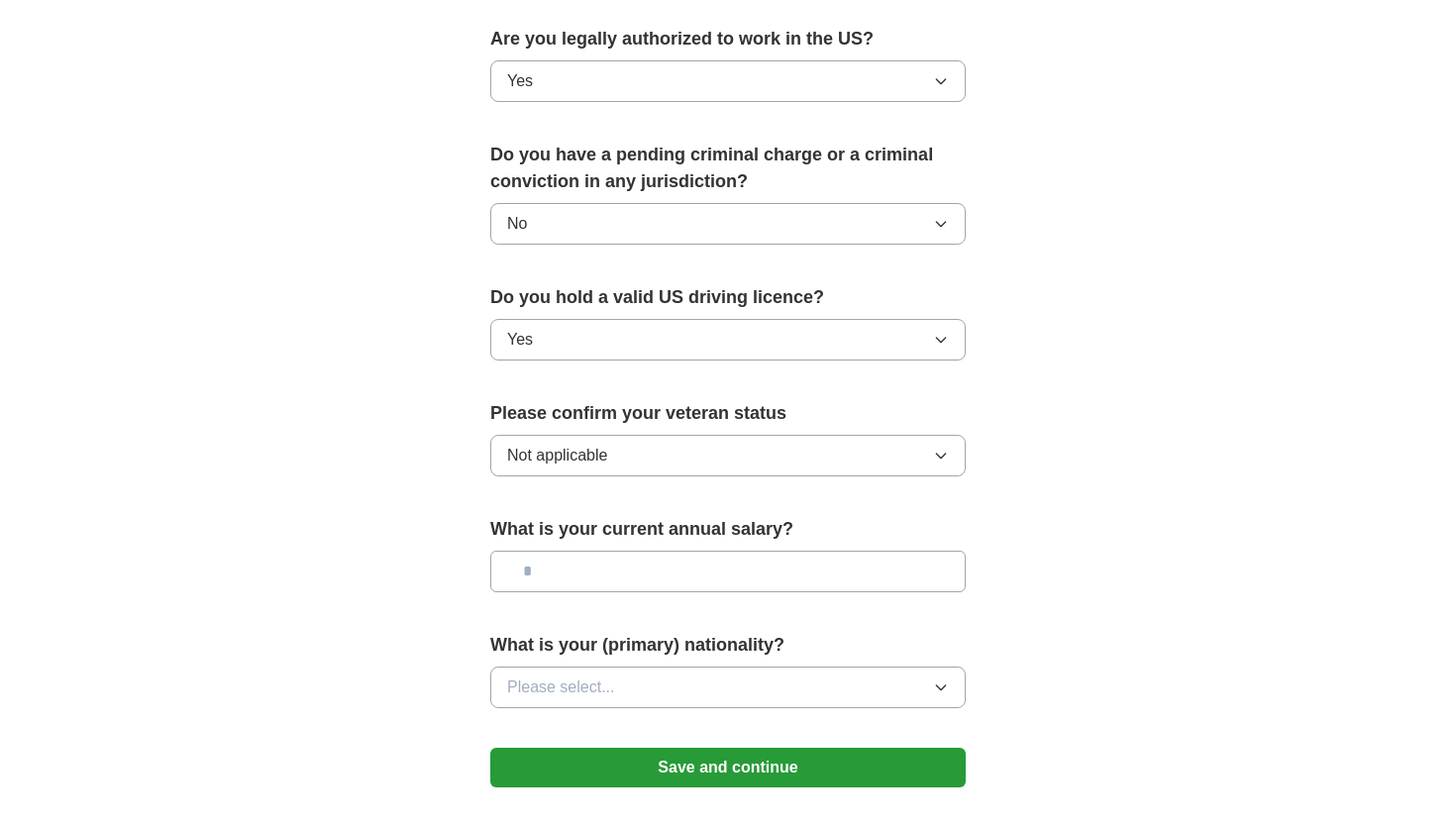 click on "Please select..." at bounding box center (728, 687) 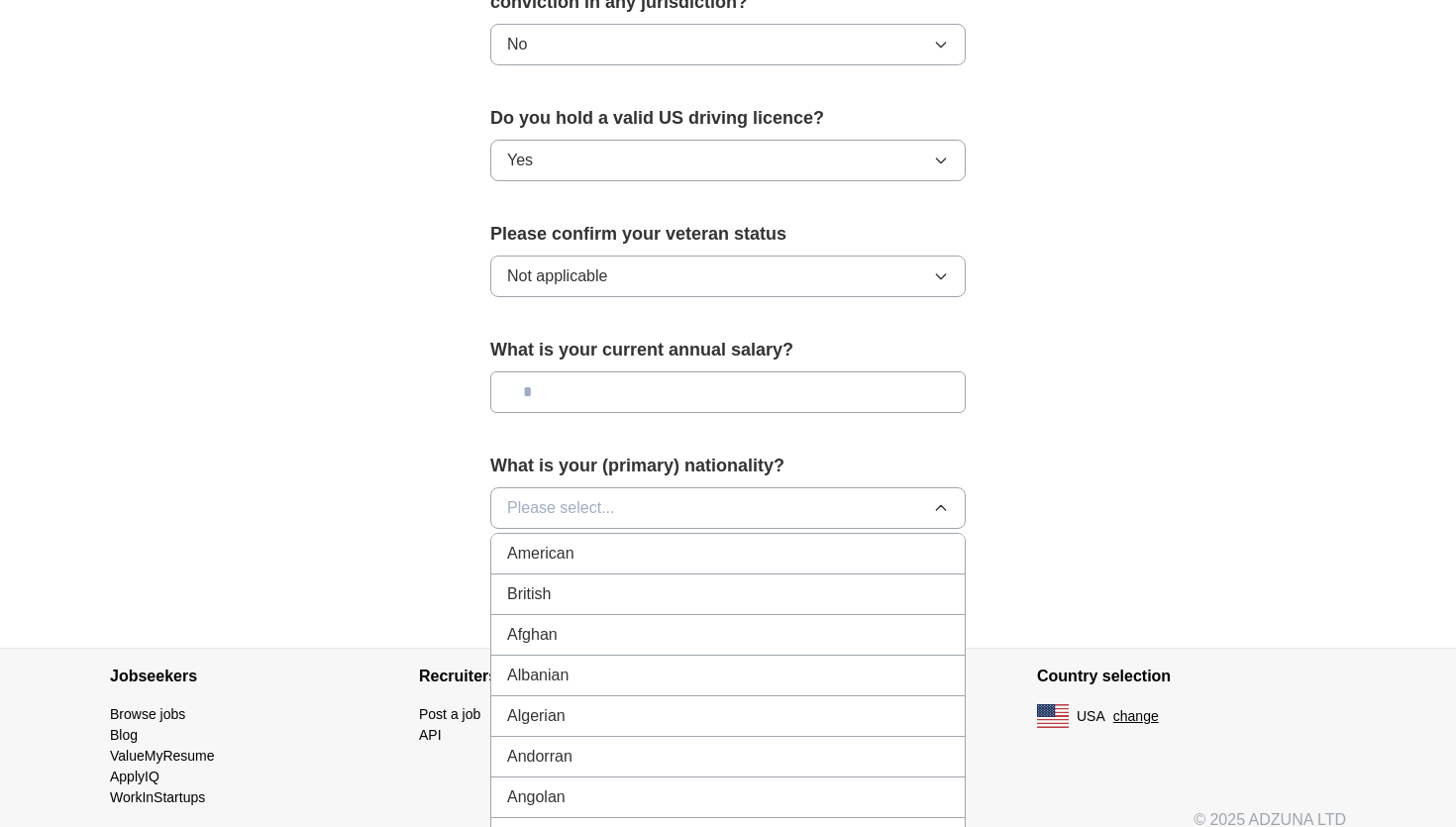 scroll, scrollTop: 1292, scrollLeft: 0, axis: vertical 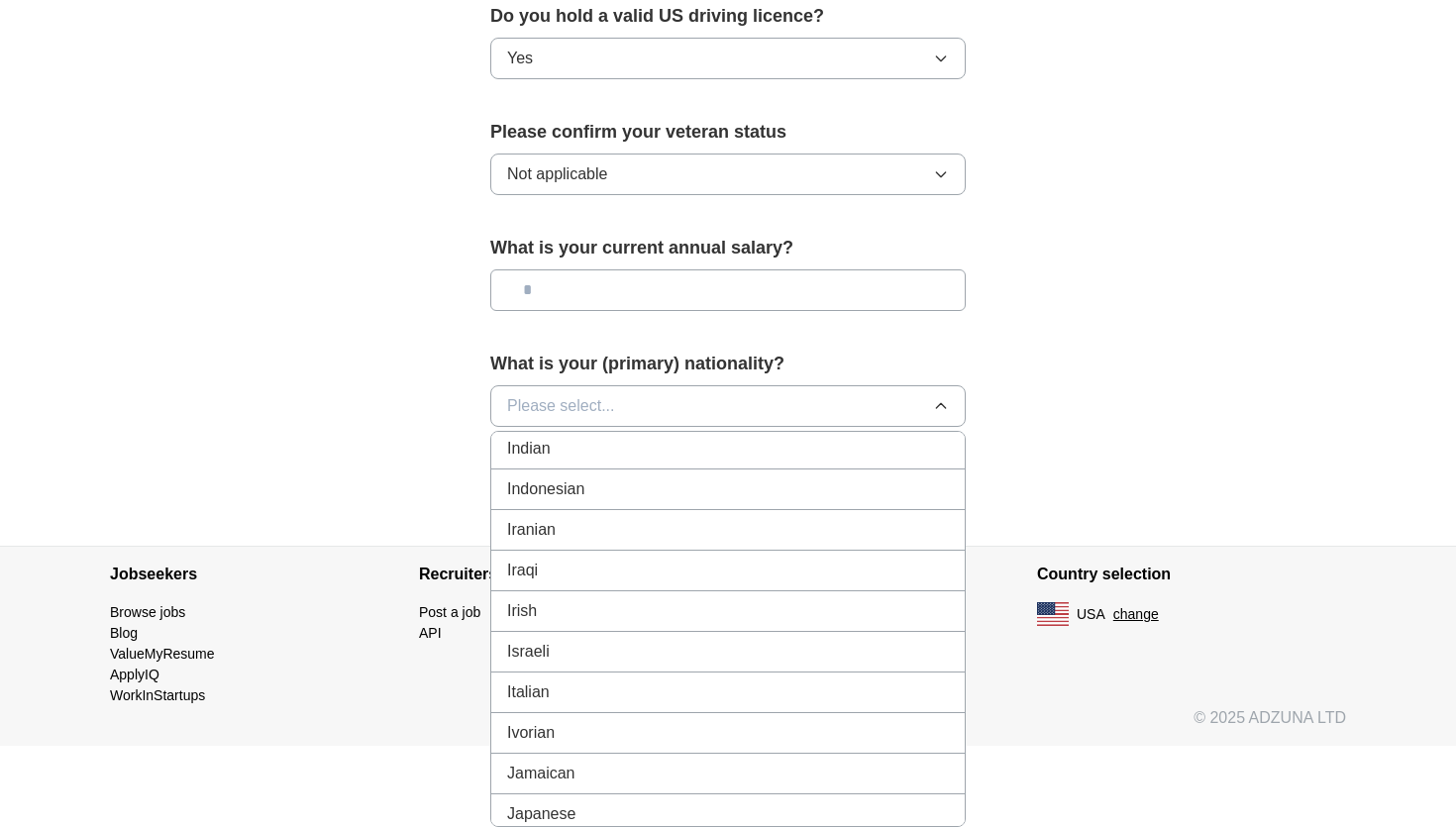 click on "Indian" at bounding box center (728, 449) 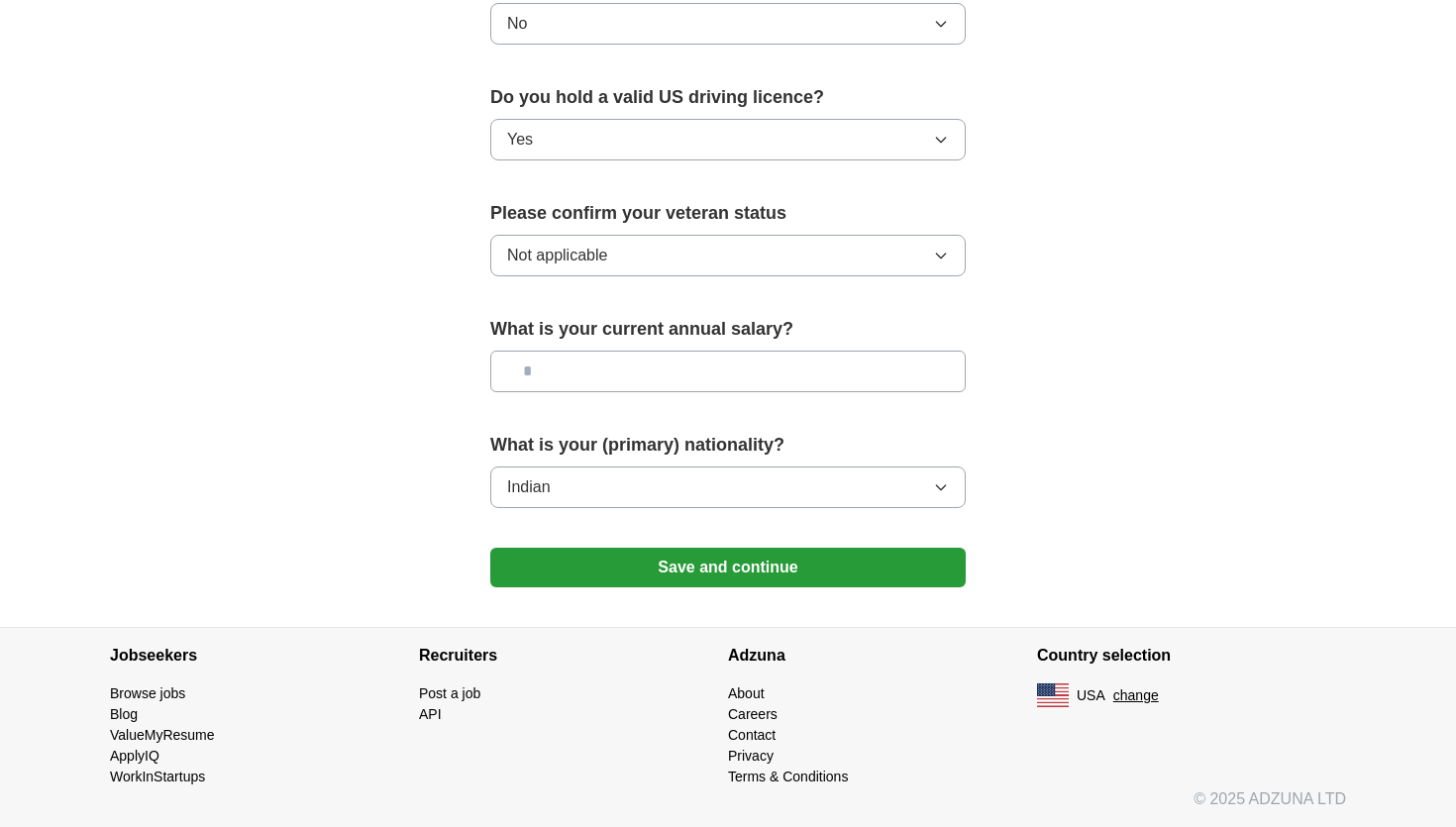 scroll, scrollTop: 1210, scrollLeft: 0, axis: vertical 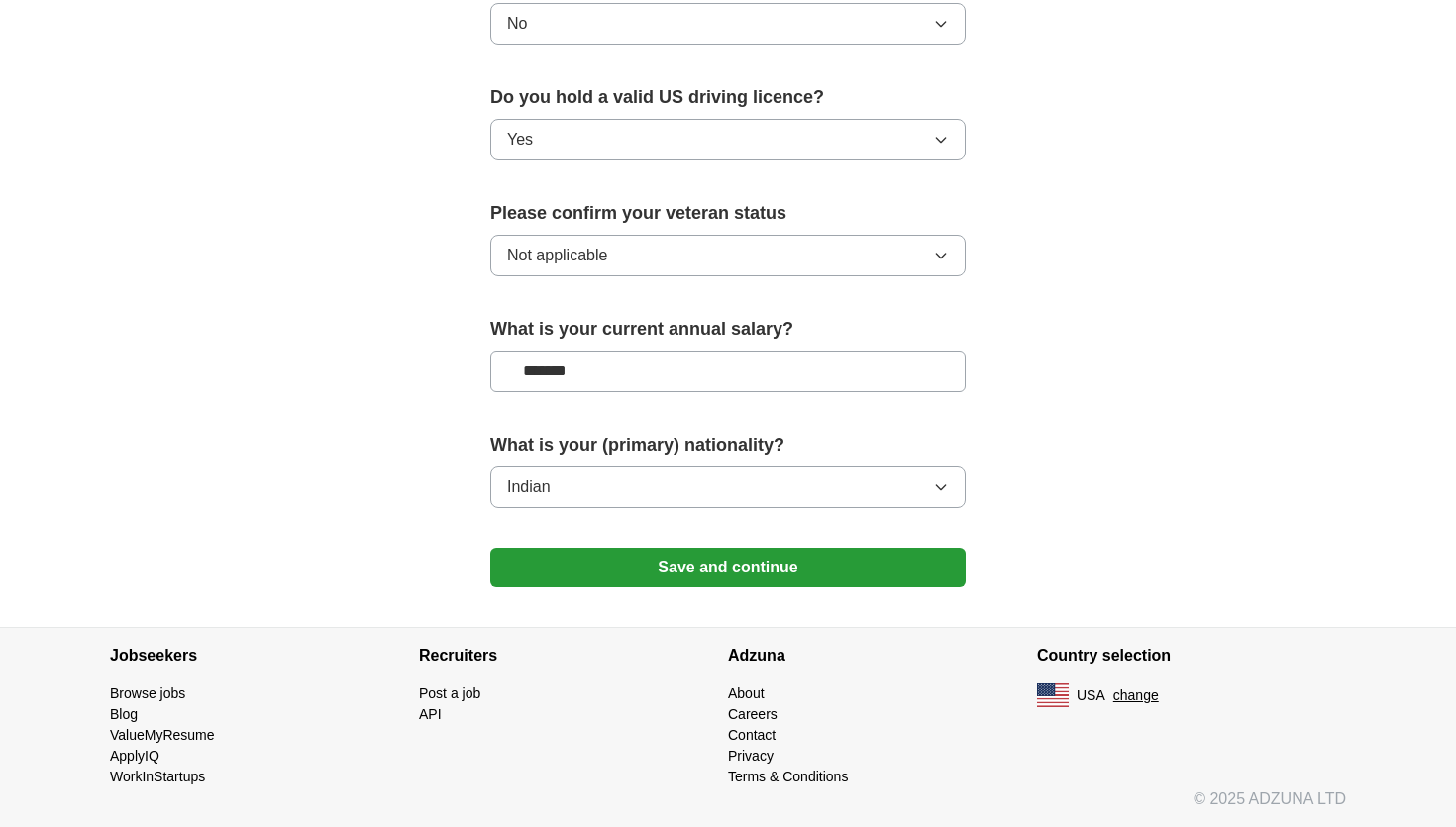 type on "*******" 